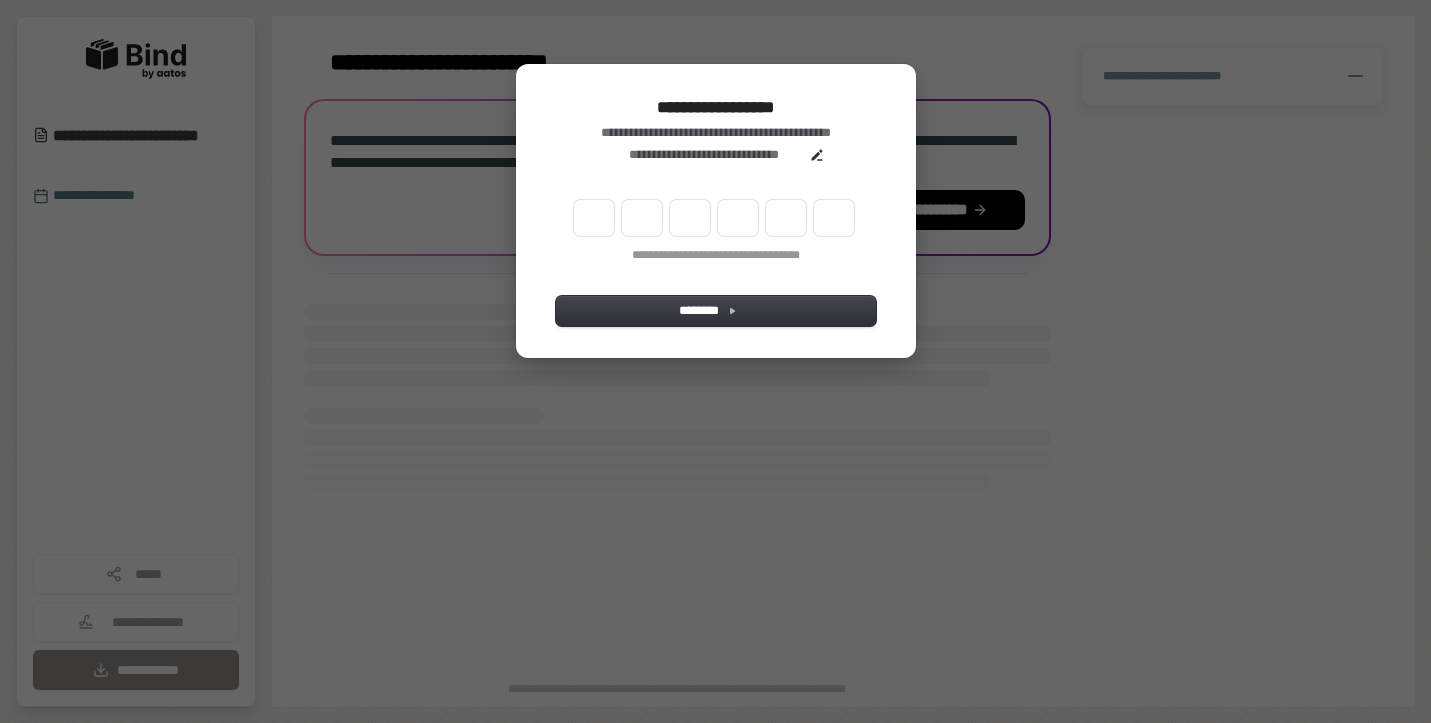 scroll, scrollTop: 0, scrollLeft: 0, axis: both 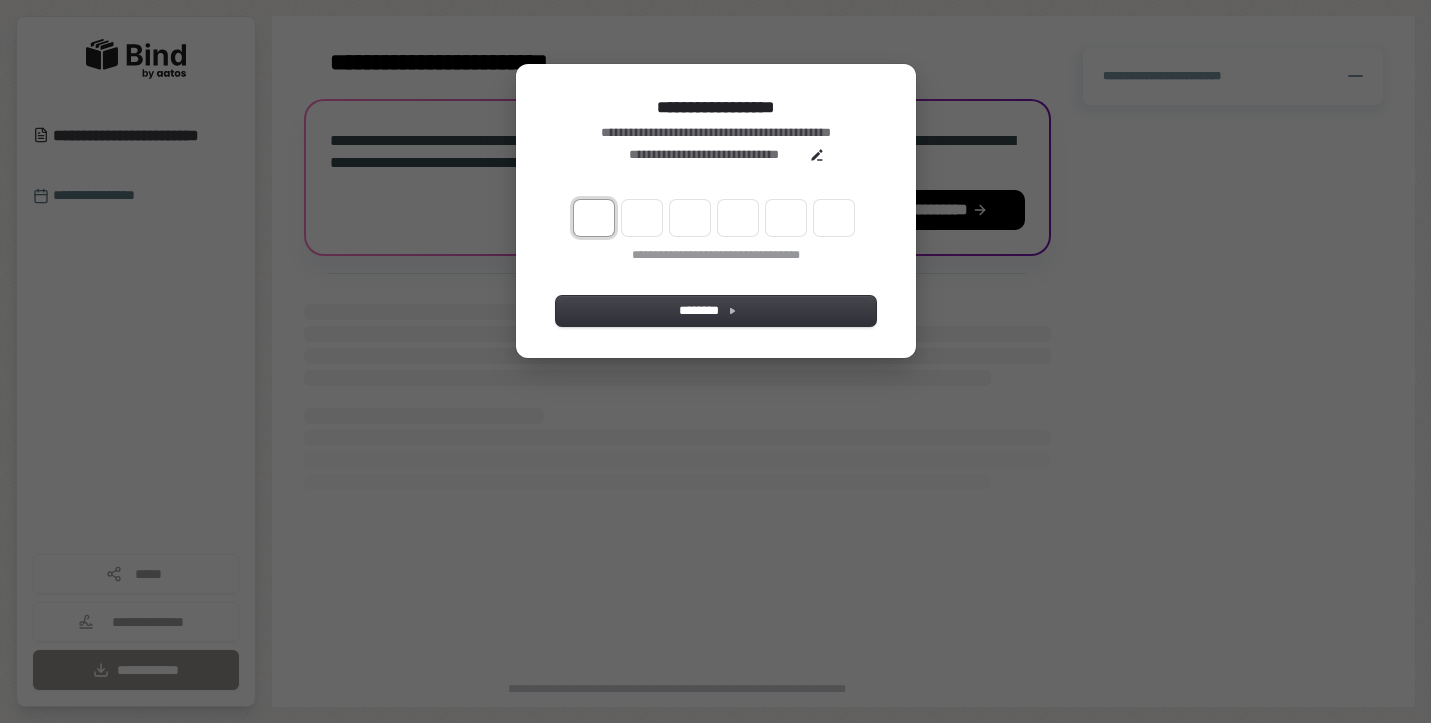 type on "*" 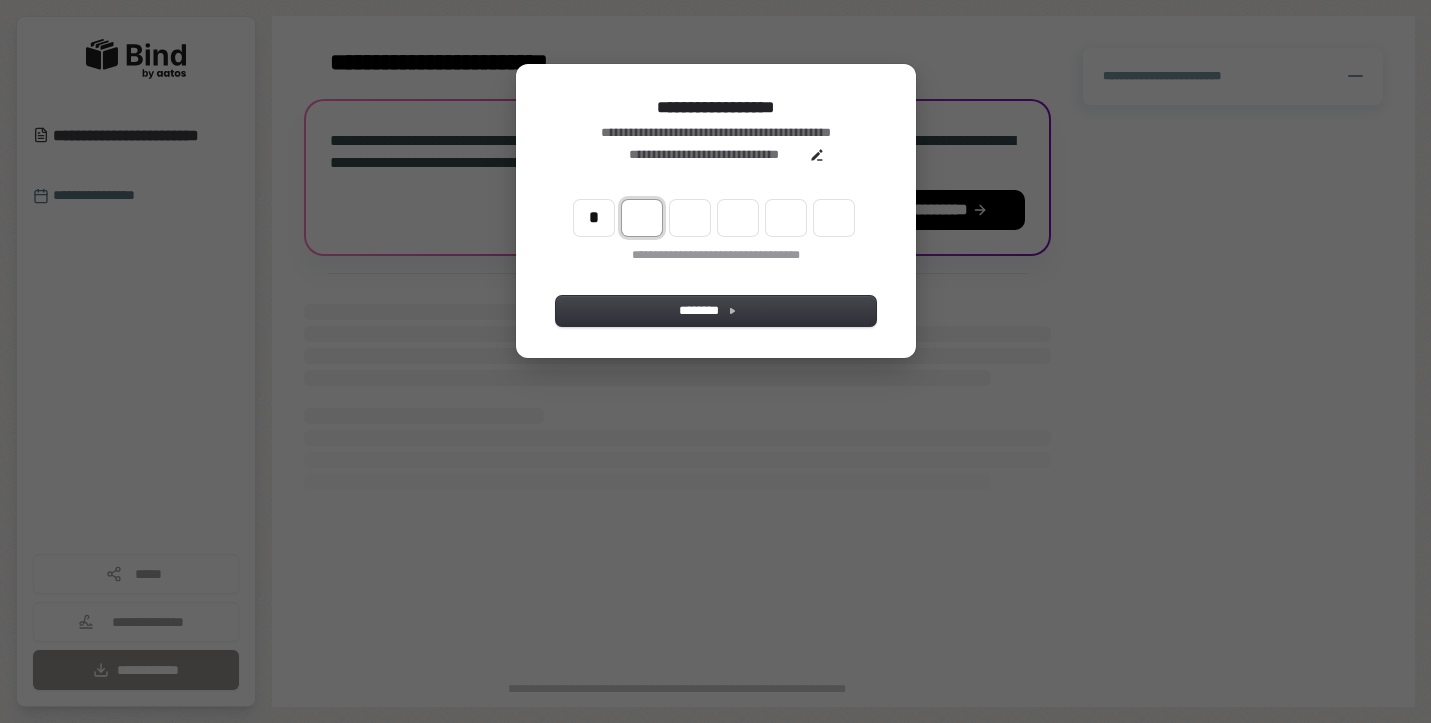 type on "*" 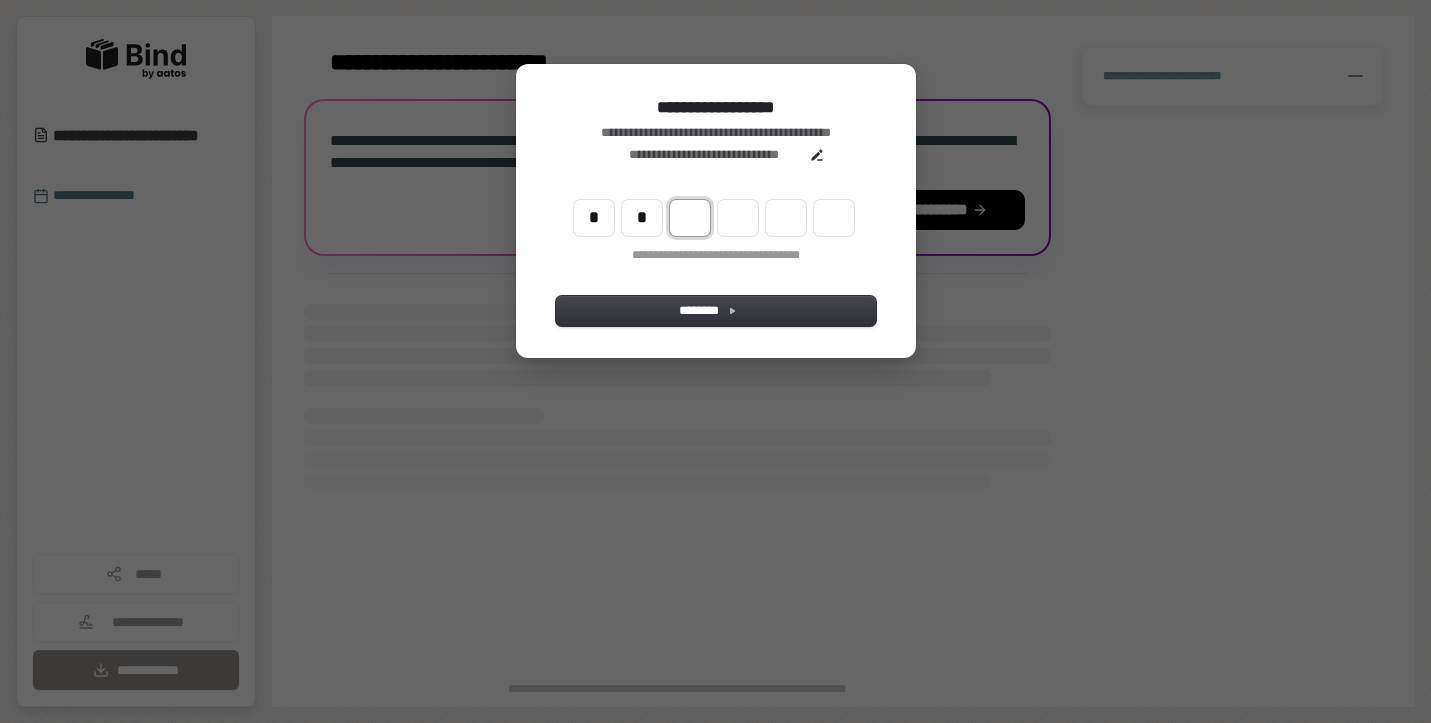 type on "**" 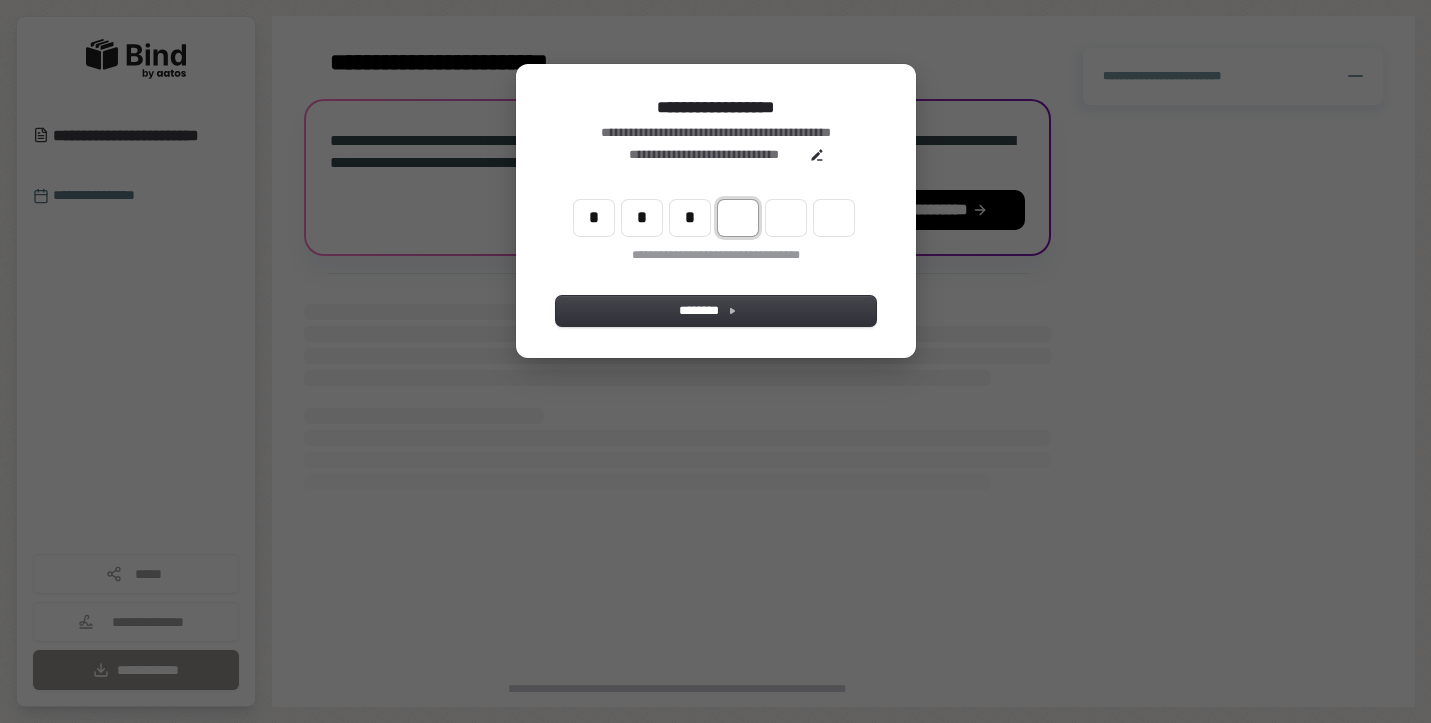 type on "***" 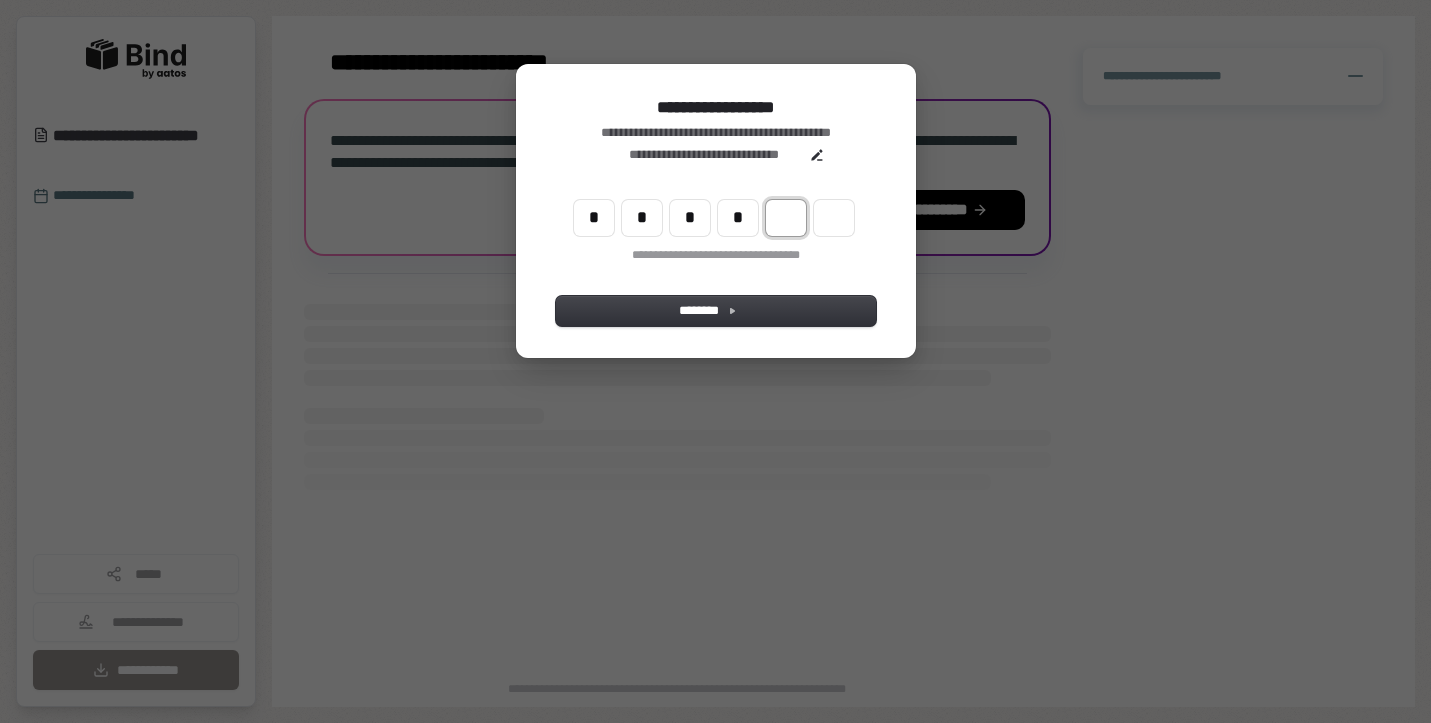 type on "****" 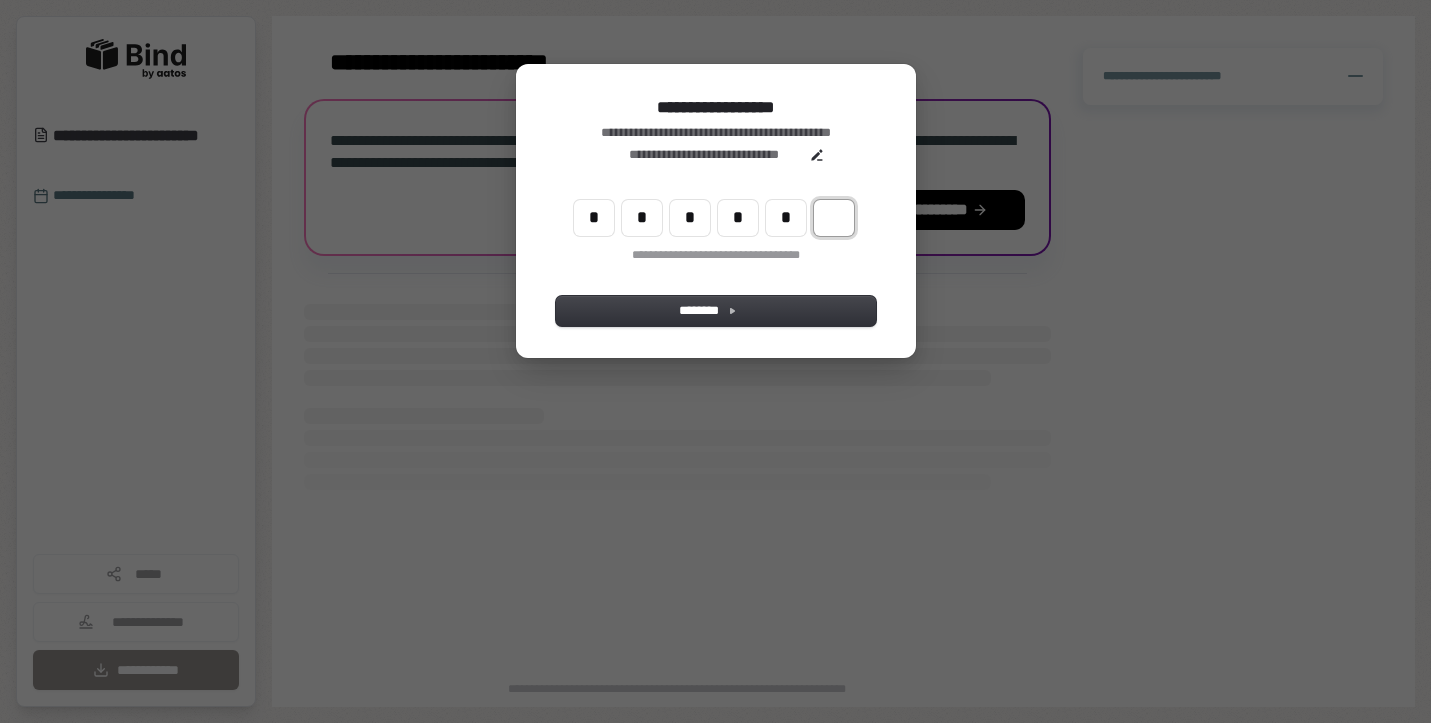 type on "******" 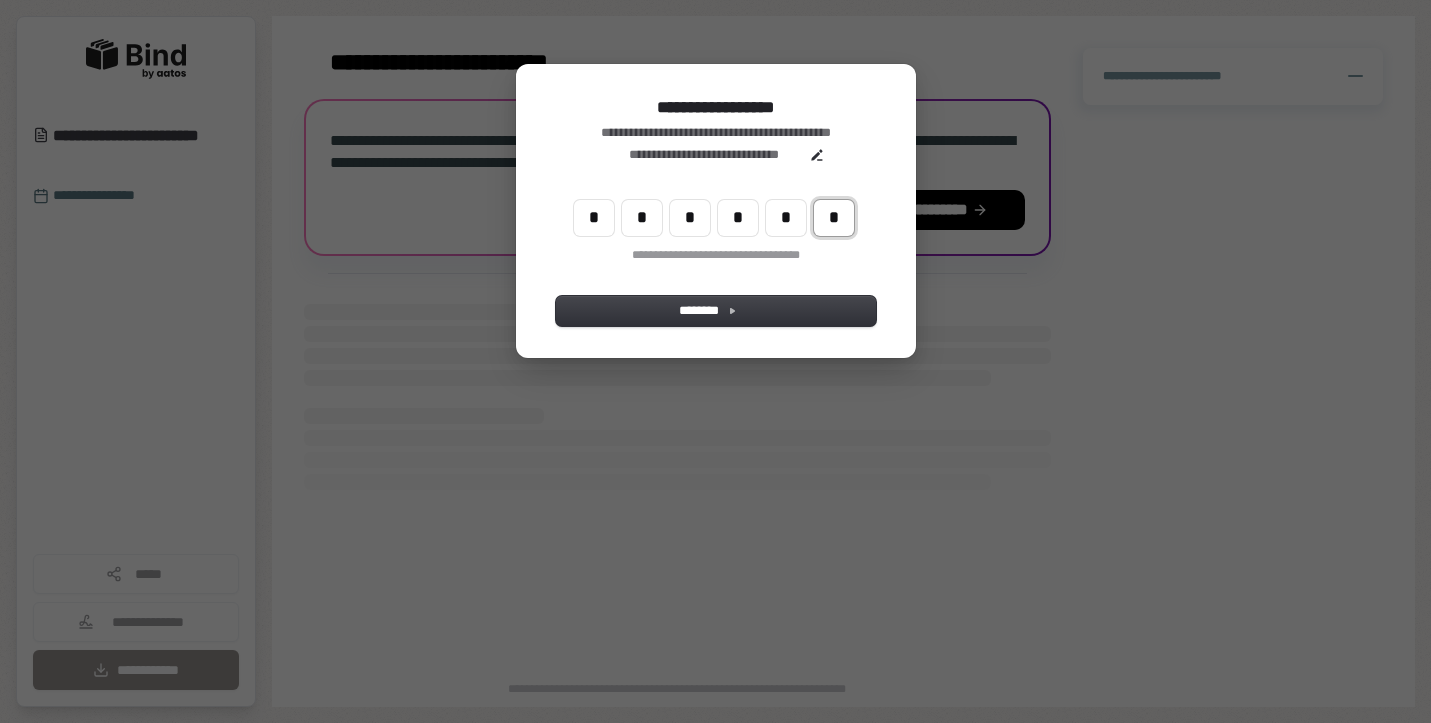 type on "*" 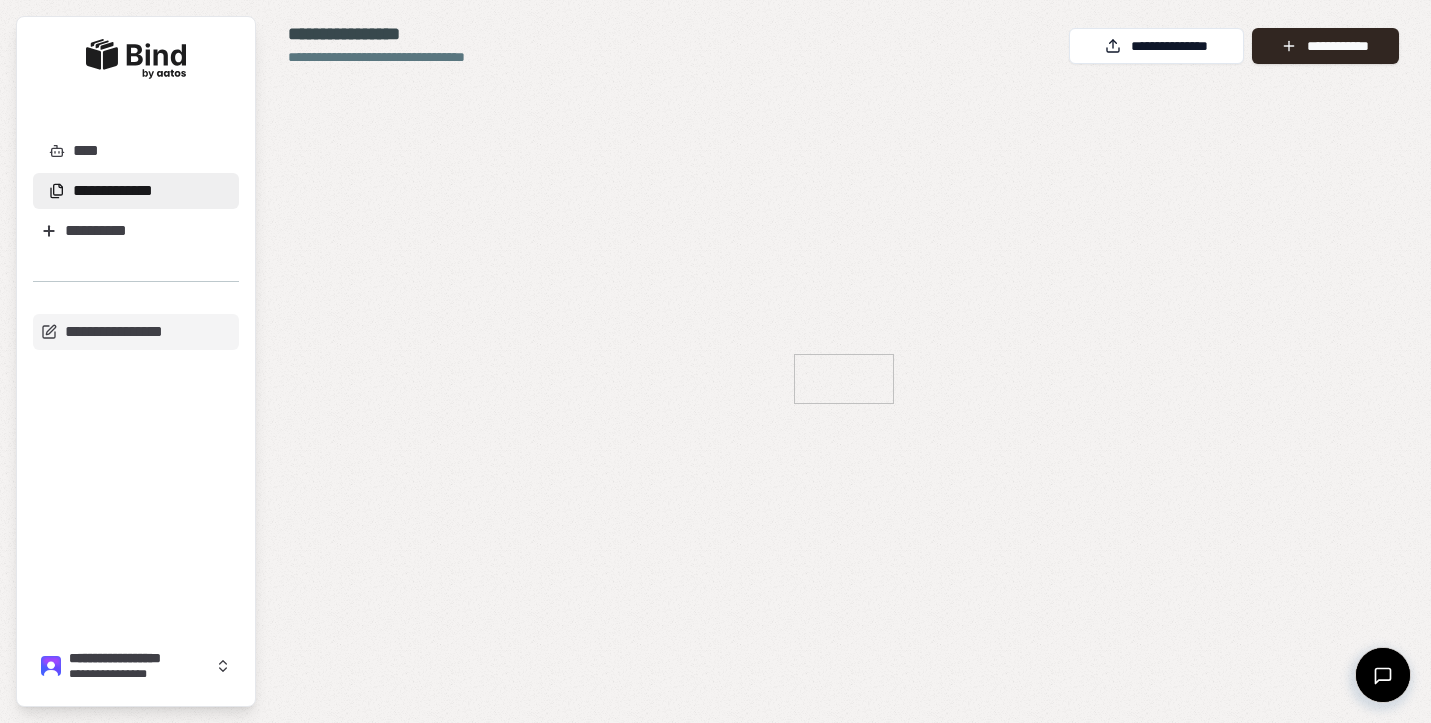 scroll, scrollTop: 0, scrollLeft: 0, axis: both 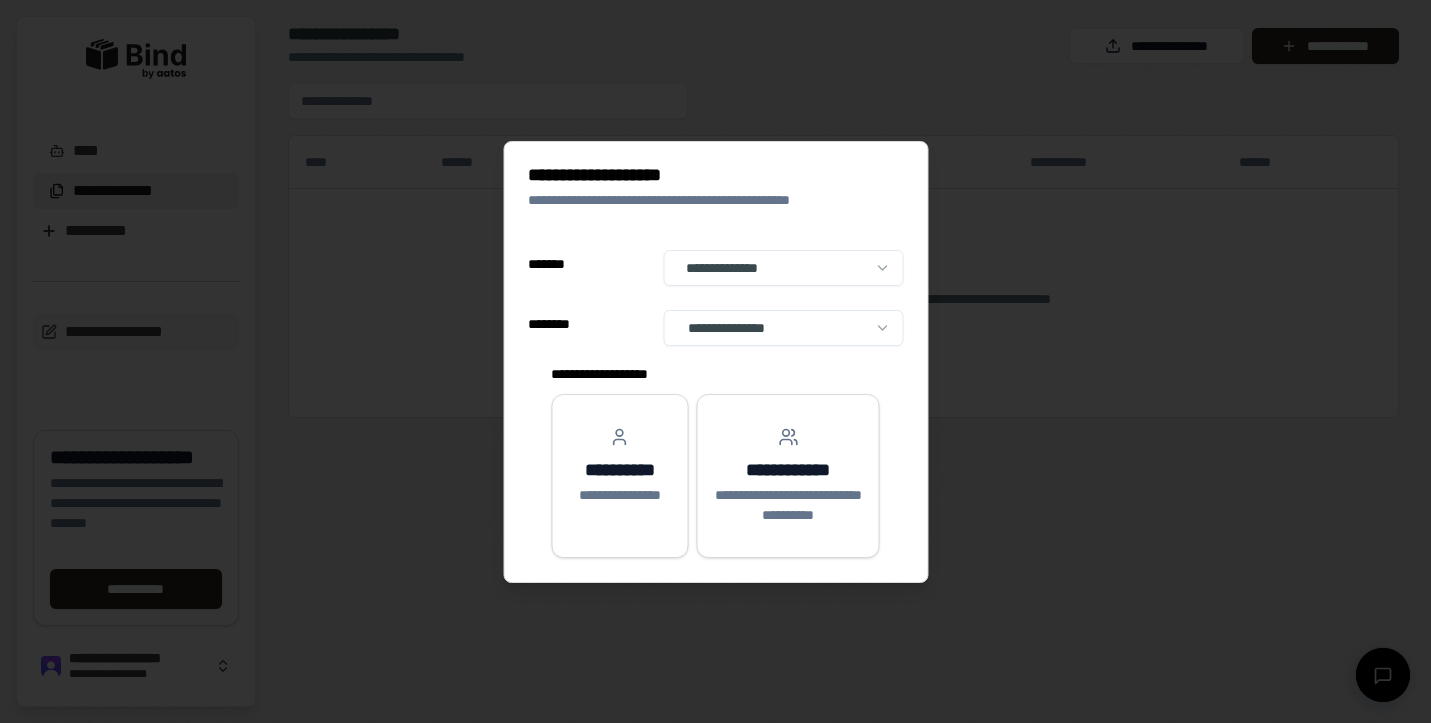 select on "**" 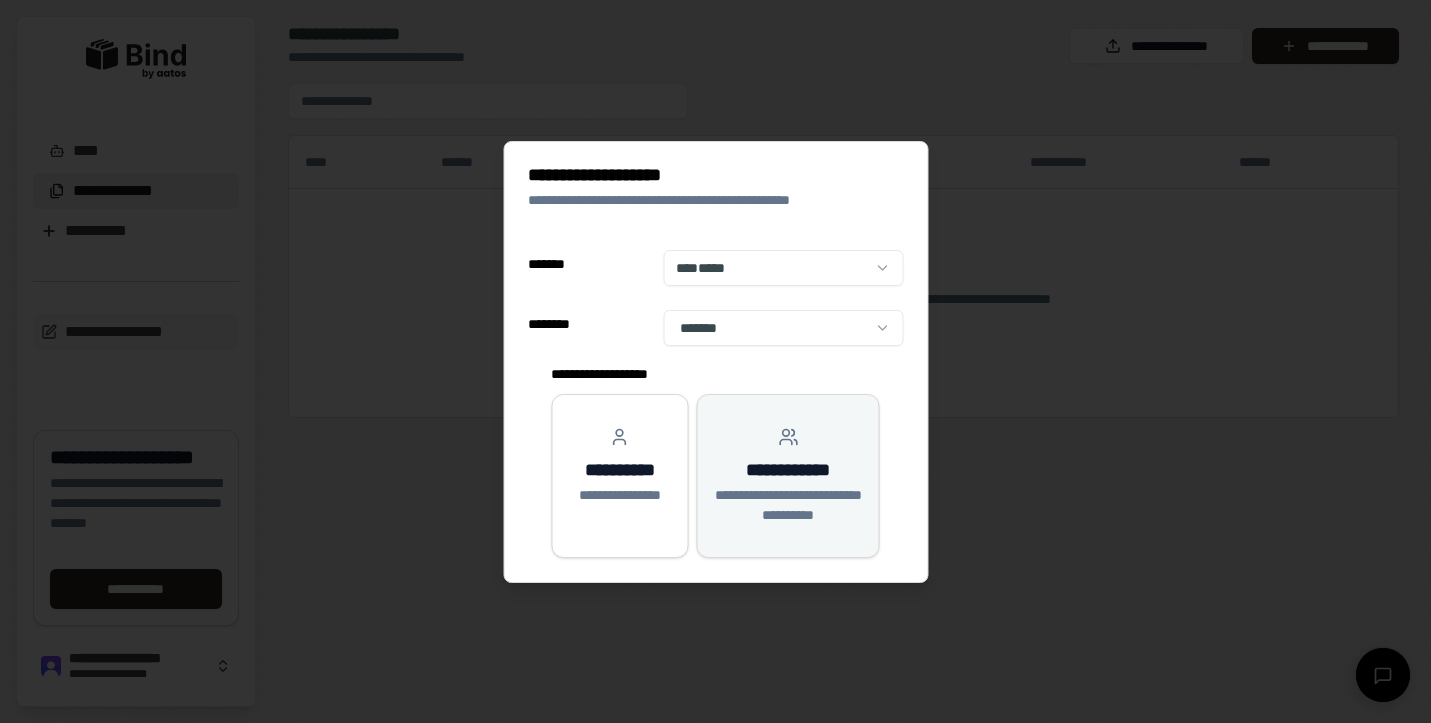 click on "**********" at bounding box center [788, 470] 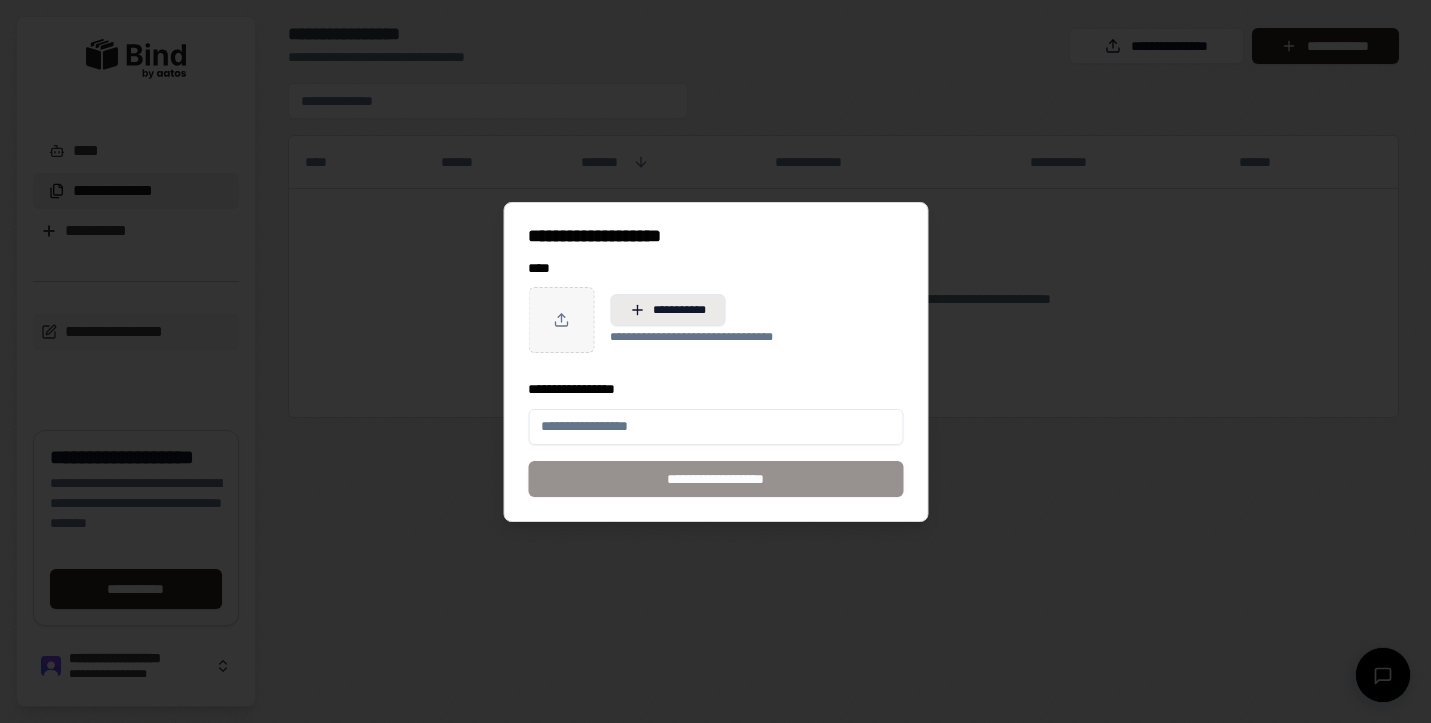 click on "**********" at bounding box center [667, 310] 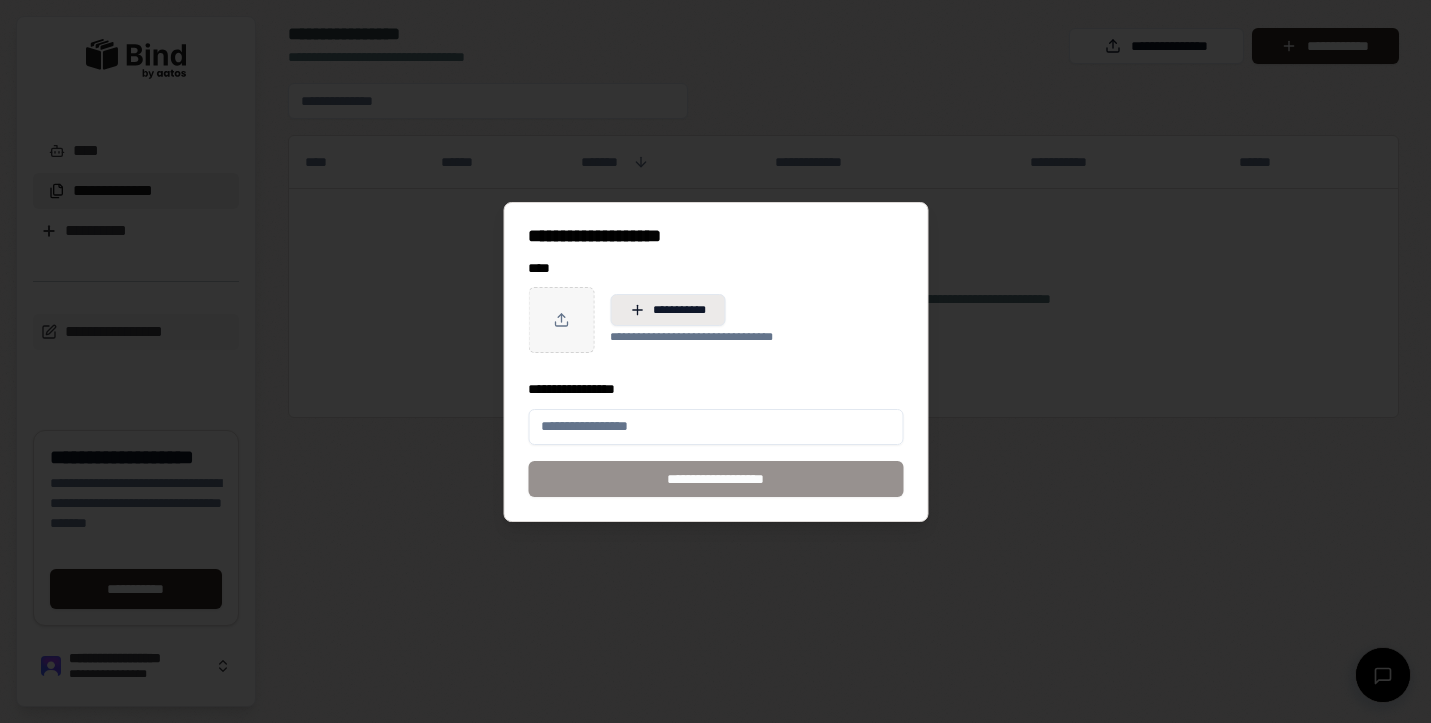 click on "**********" at bounding box center (667, 310) 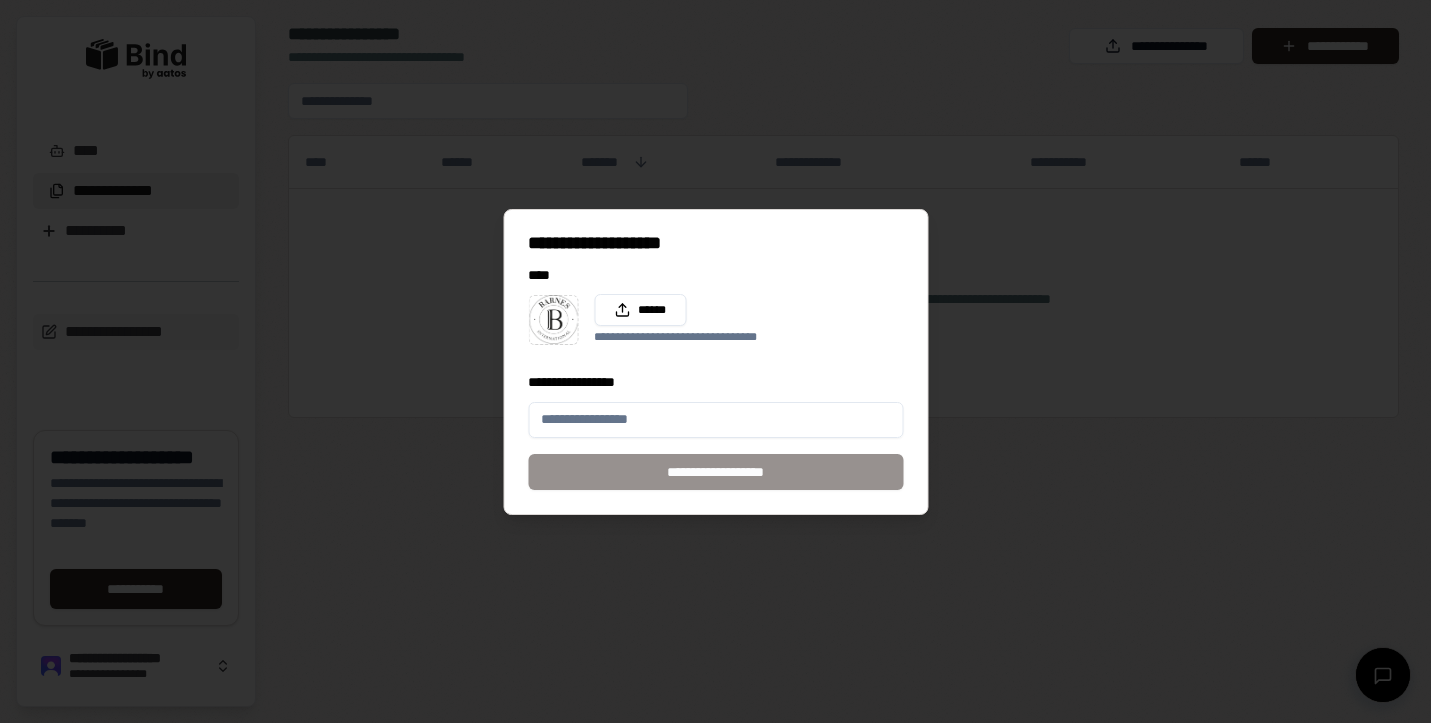 click on "**********" at bounding box center (715, 420) 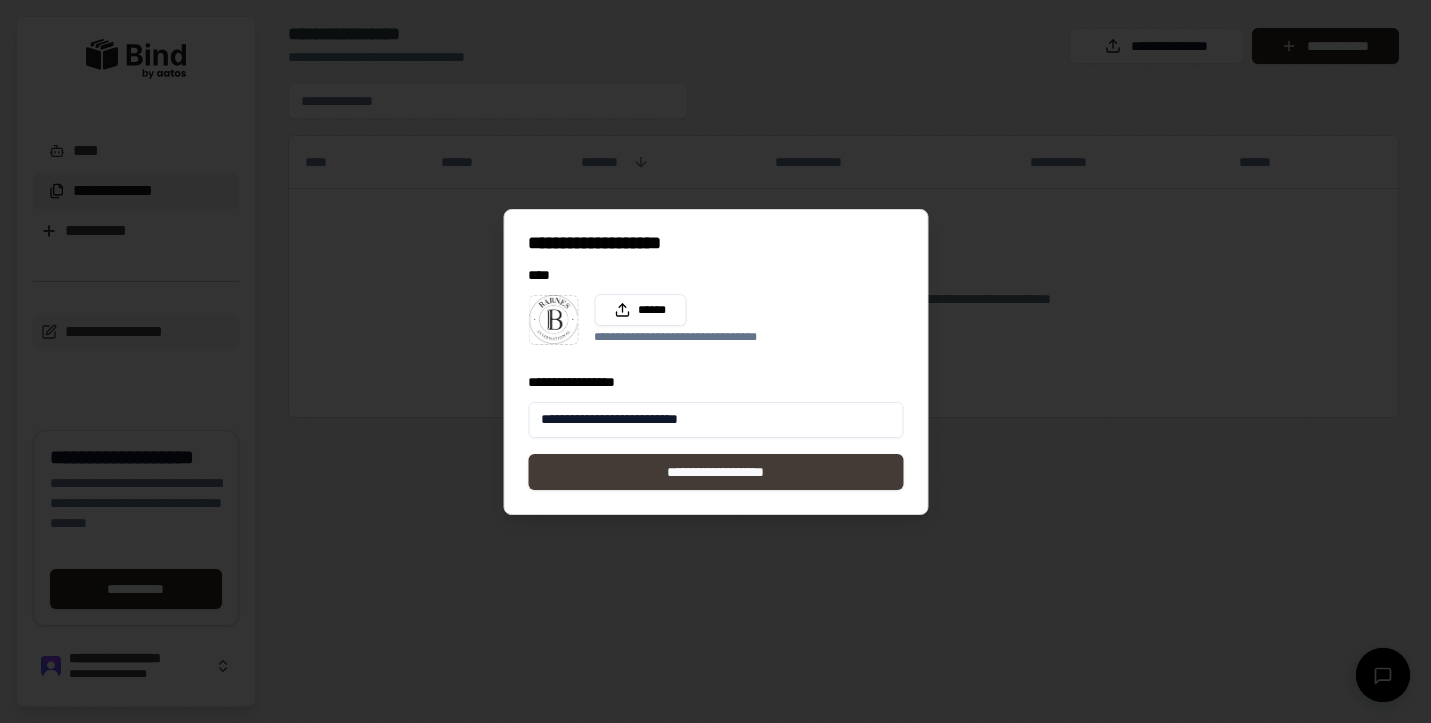 type on "**********" 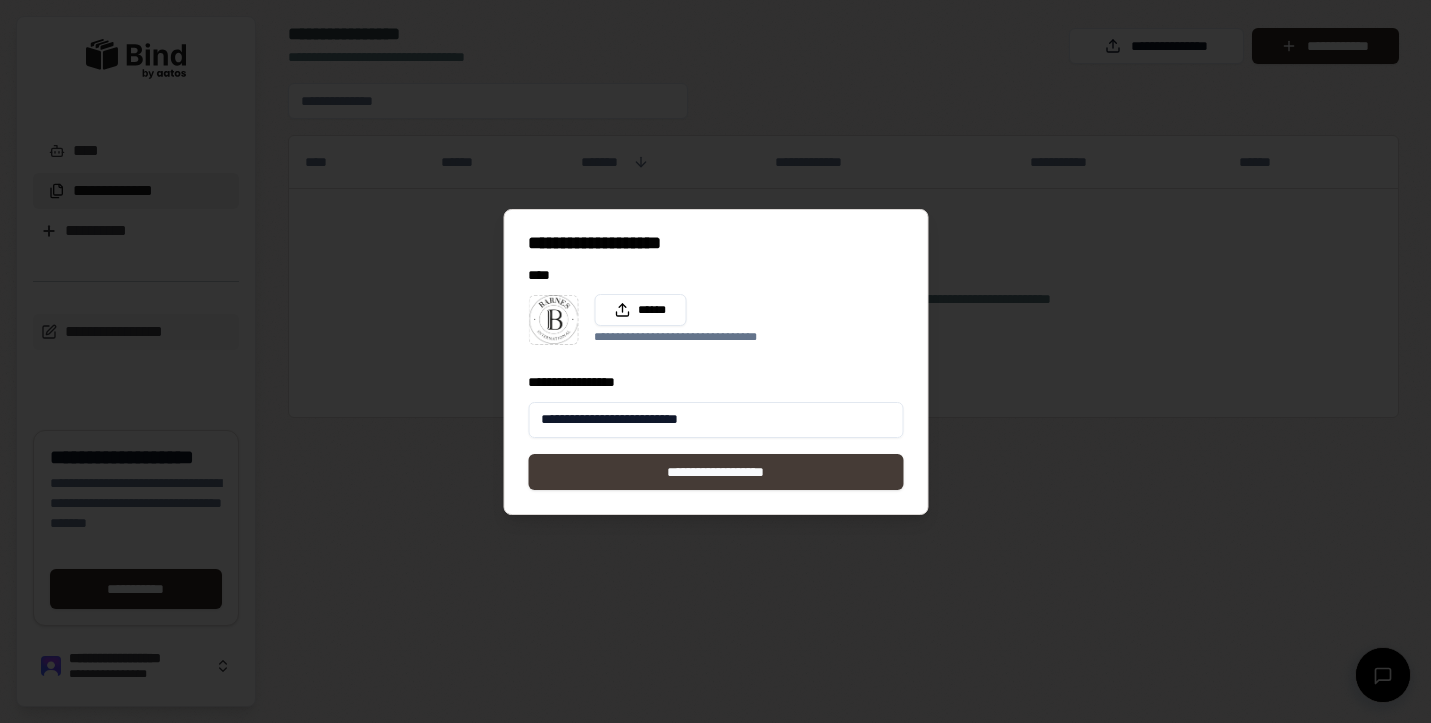 click on "**********" at bounding box center (715, 472) 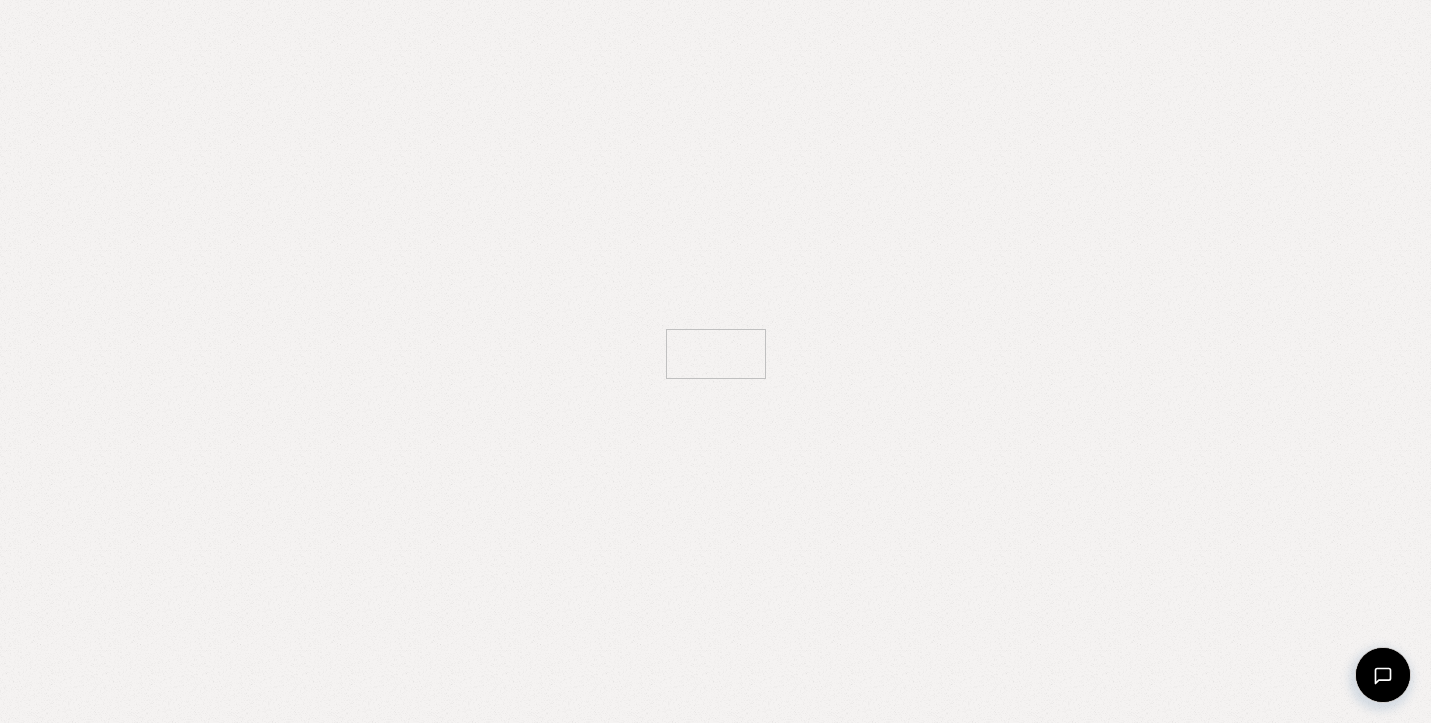 scroll, scrollTop: 0, scrollLeft: 0, axis: both 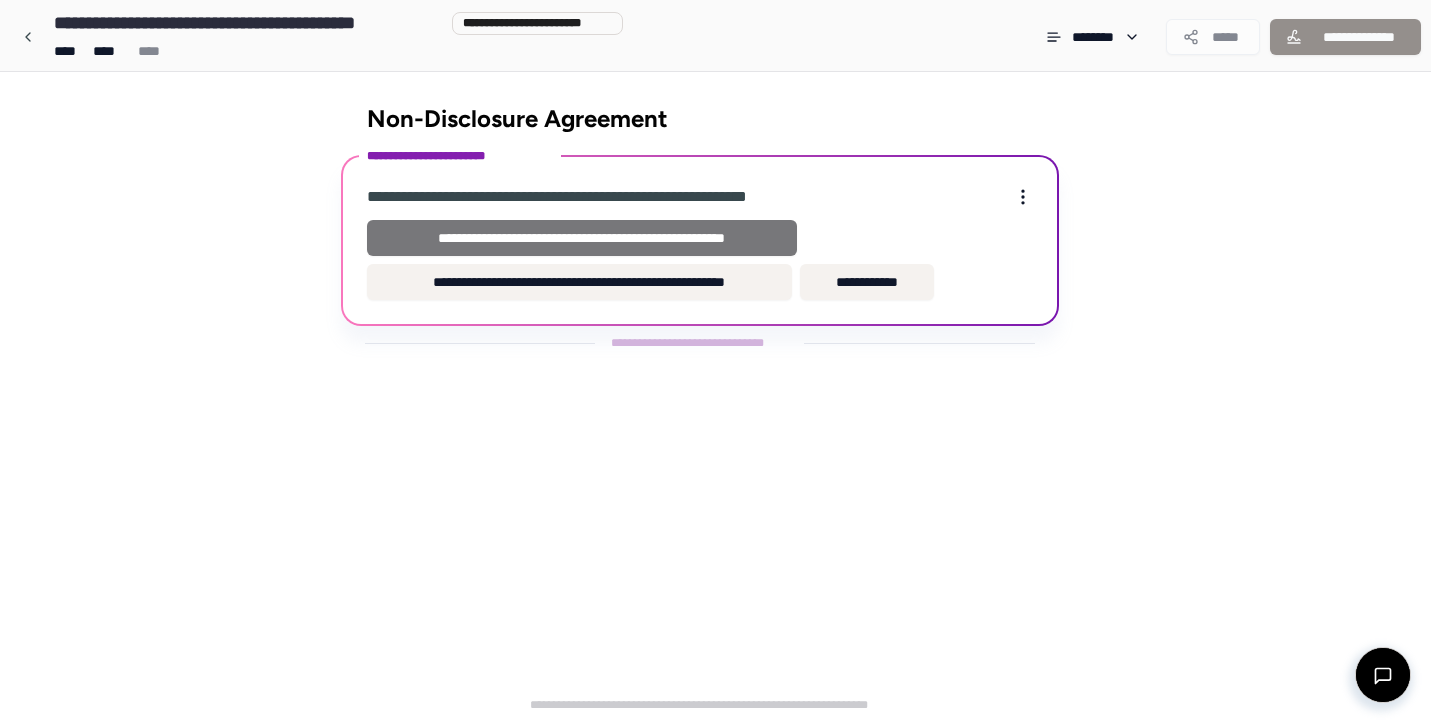 click on "**********" at bounding box center (582, 238) 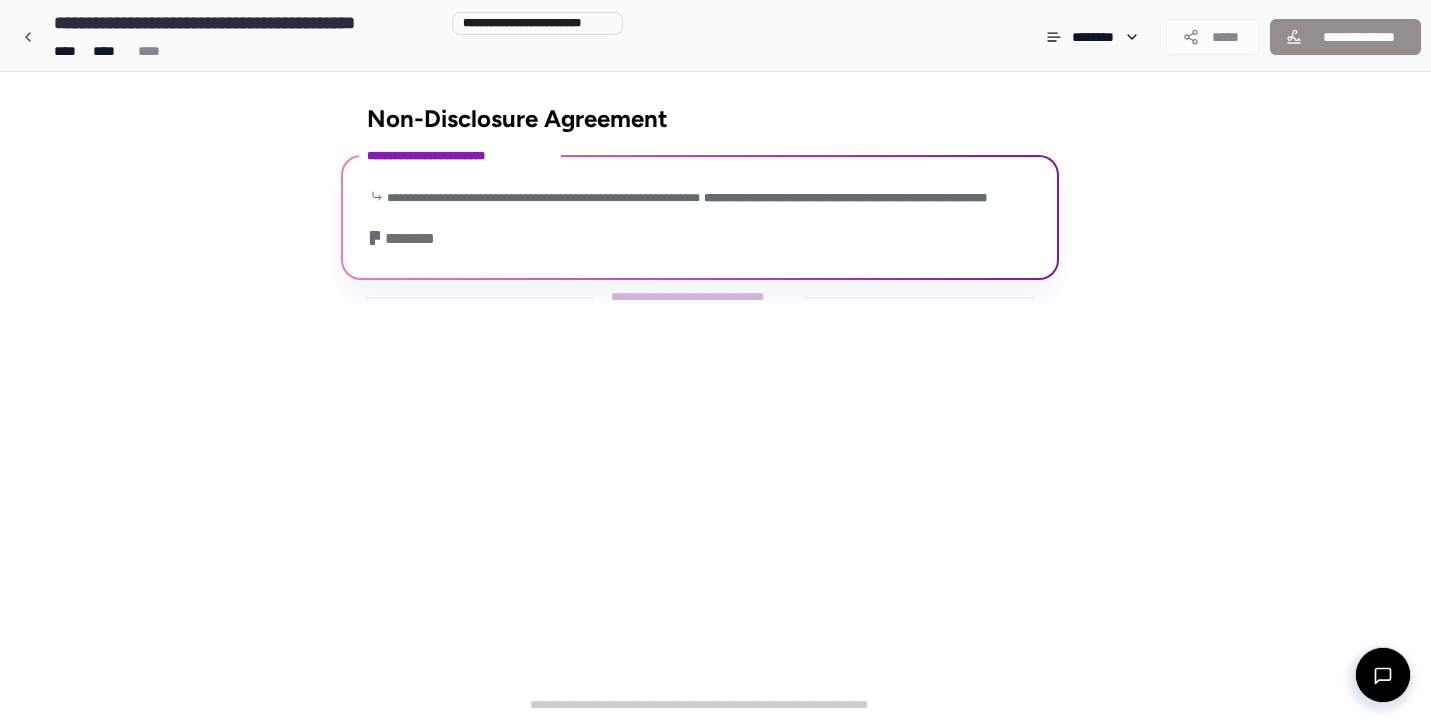 scroll, scrollTop: 35, scrollLeft: 0, axis: vertical 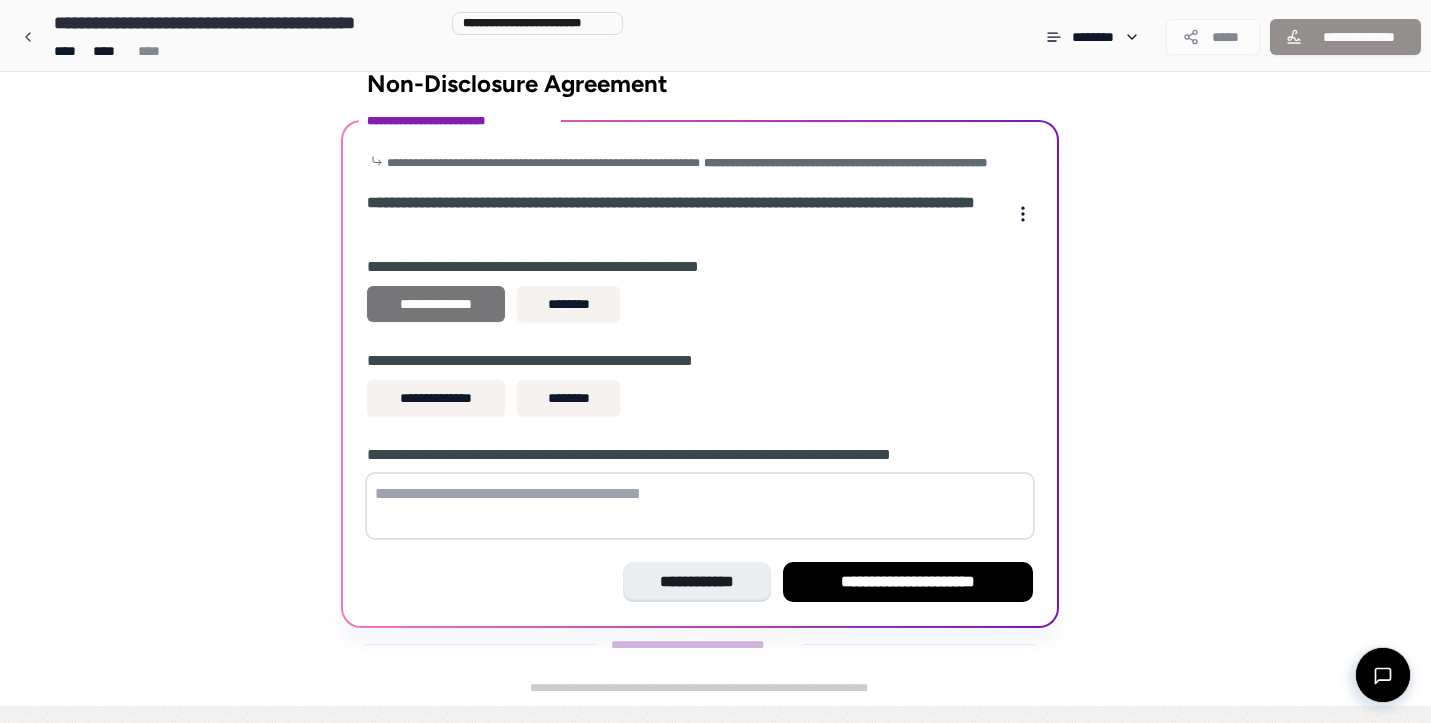 click on "**********" at bounding box center (436, 304) 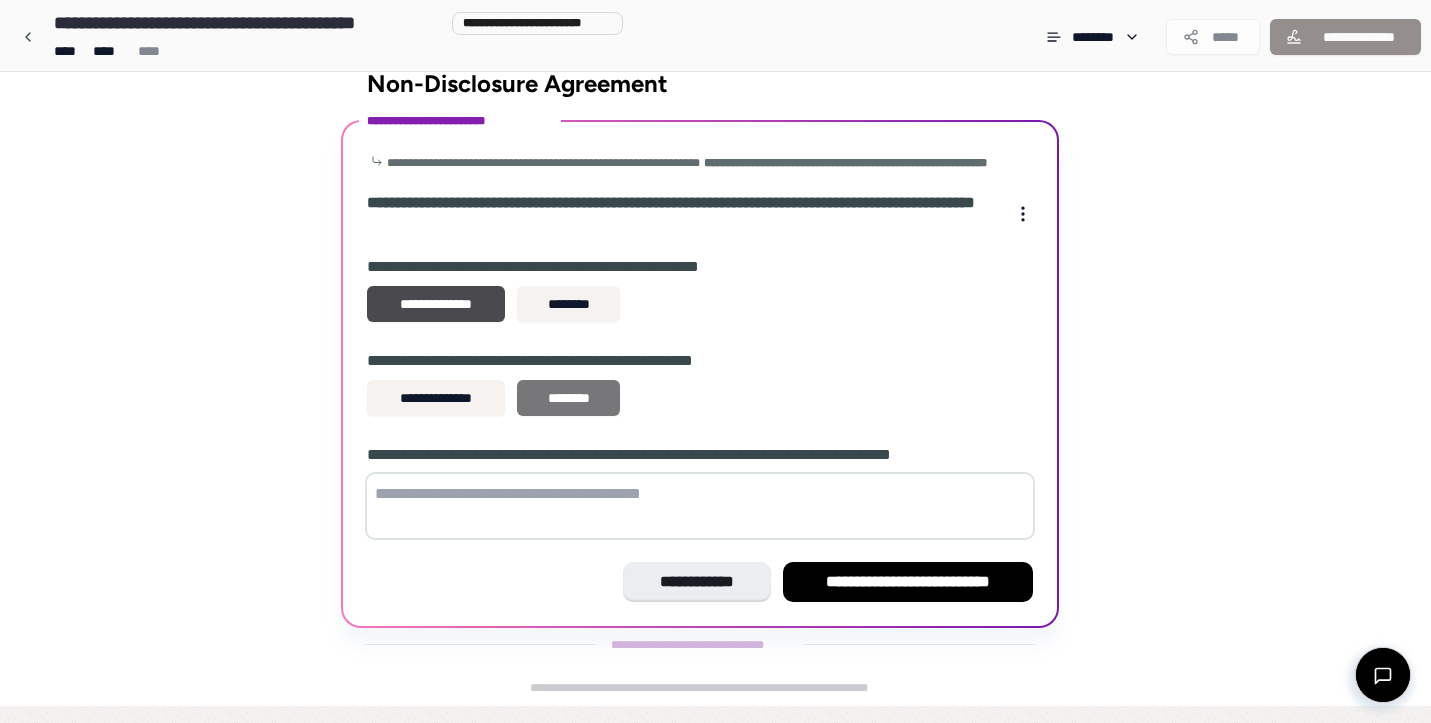 click on "********" at bounding box center [568, 398] 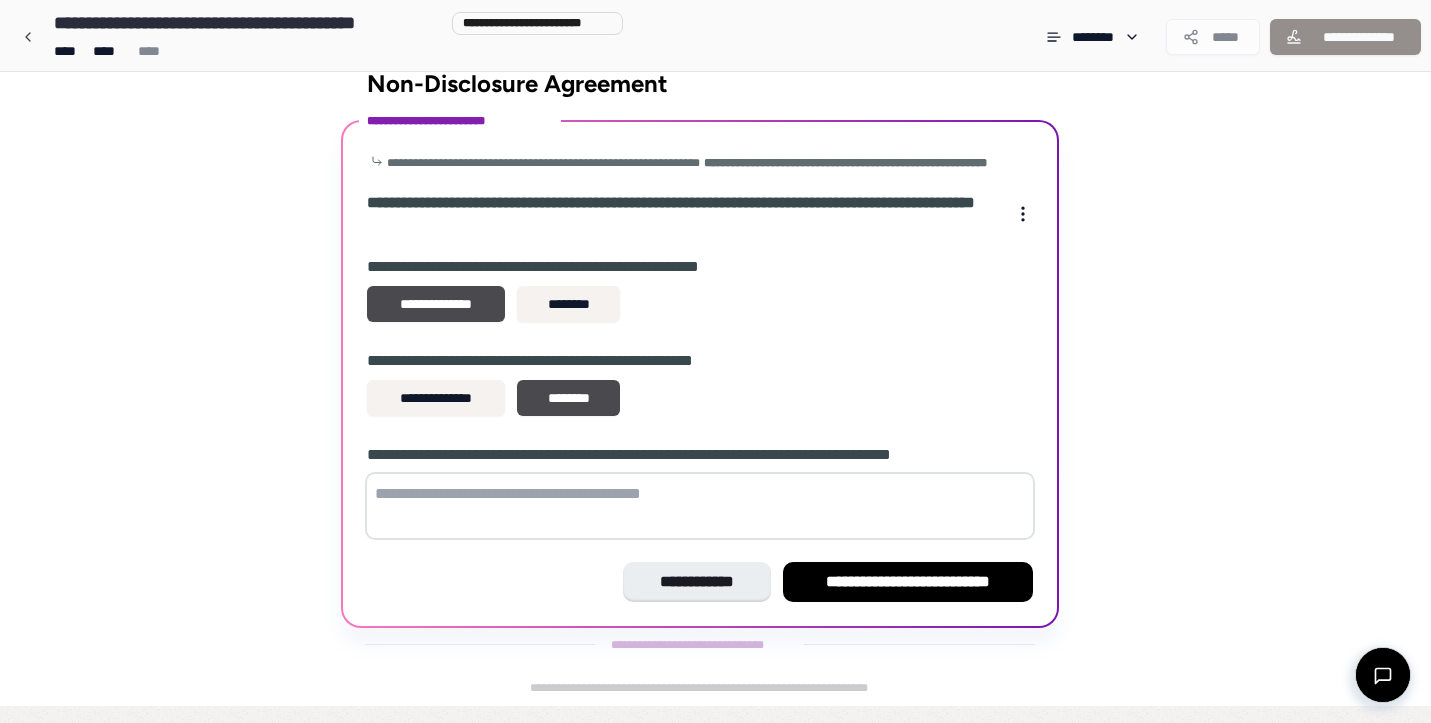 click at bounding box center [700, 506] 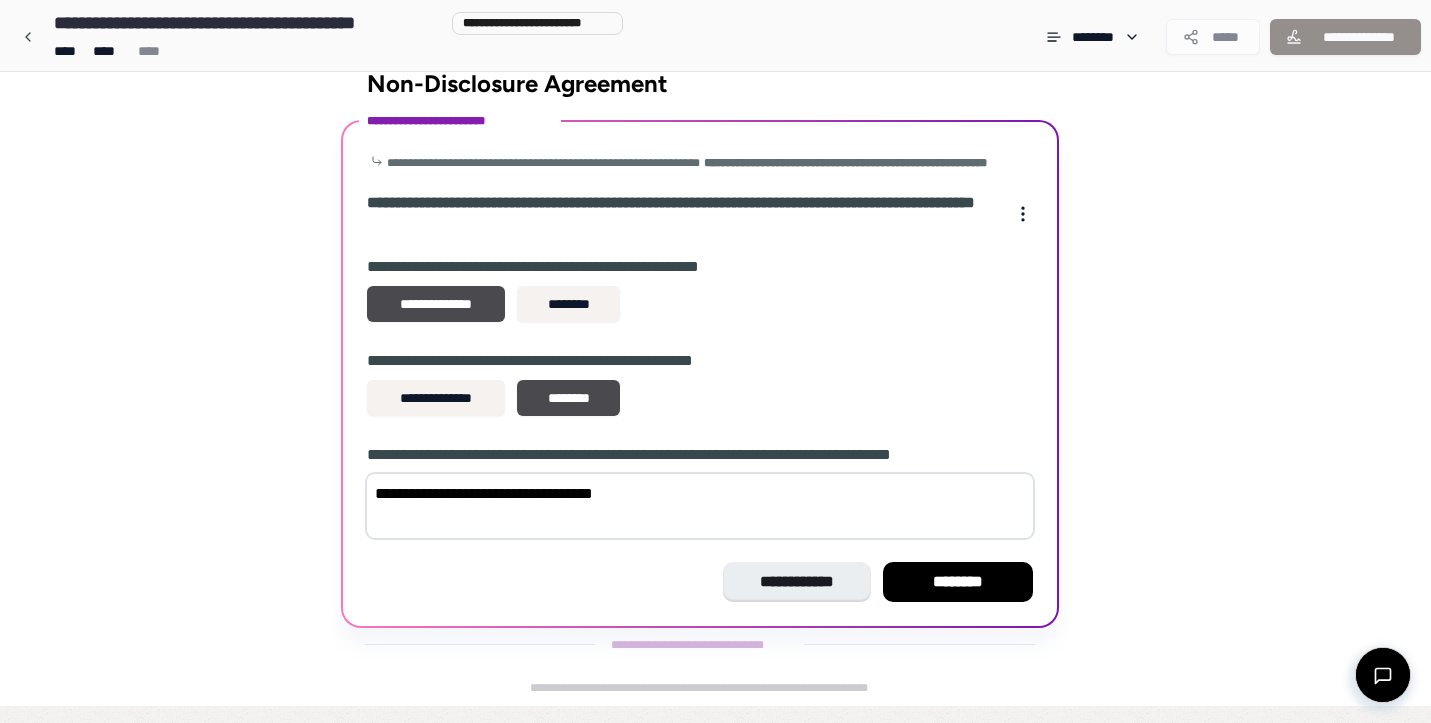 type on "**********" 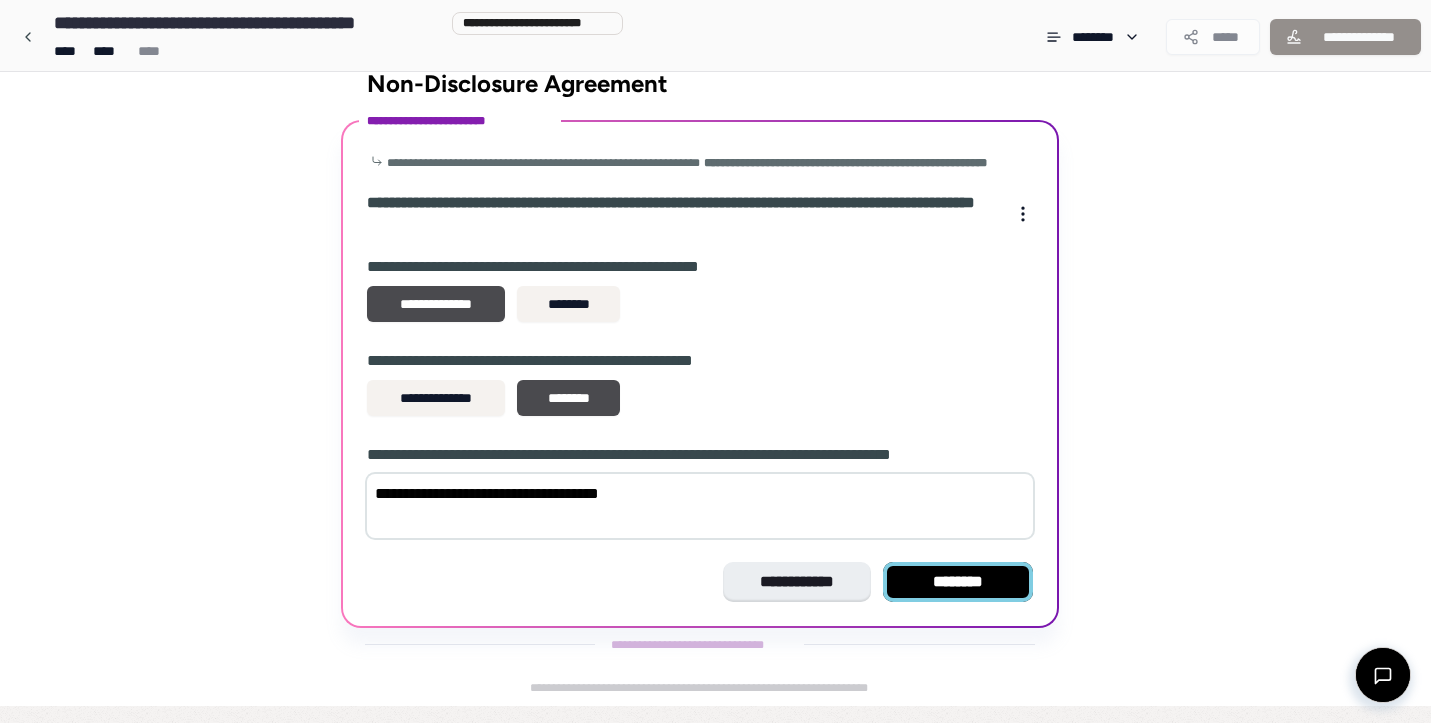 click on "********" at bounding box center (958, 582) 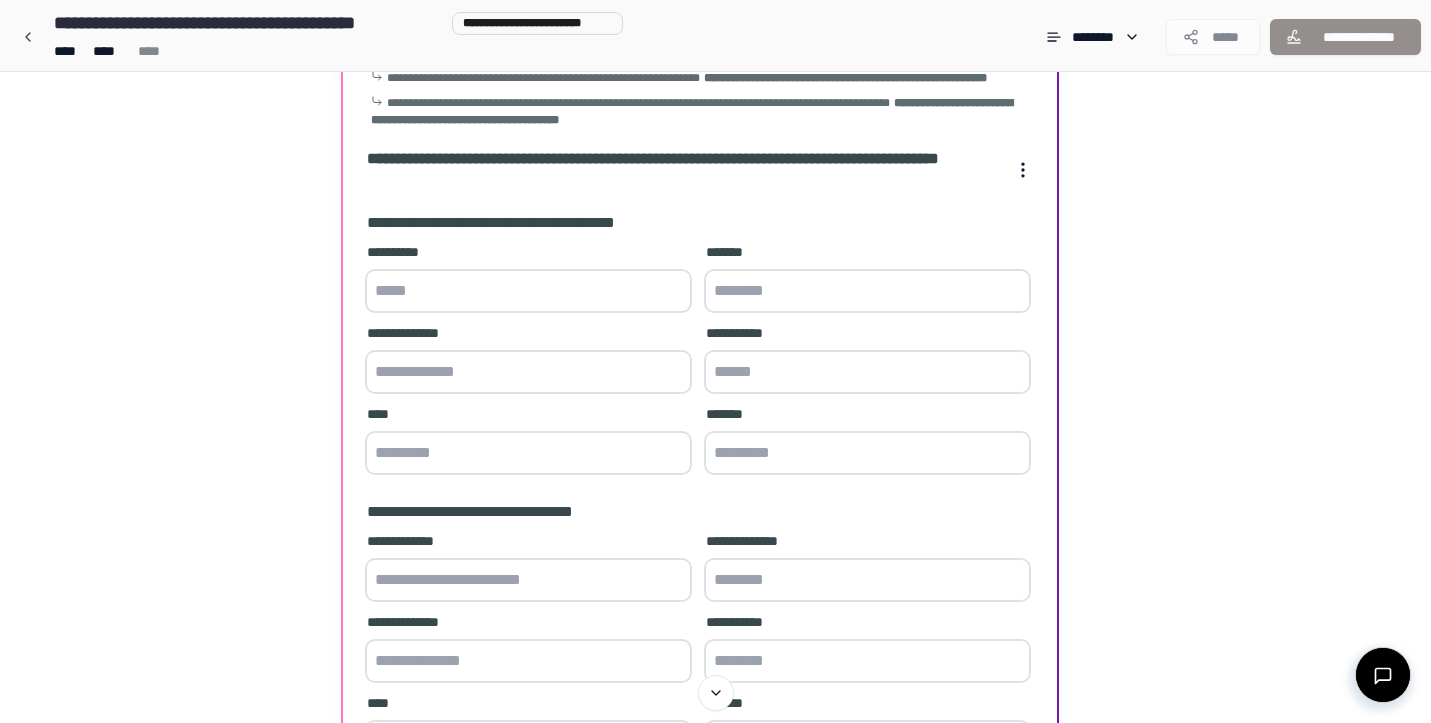 scroll, scrollTop: 75, scrollLeft: 0, axis: vertical 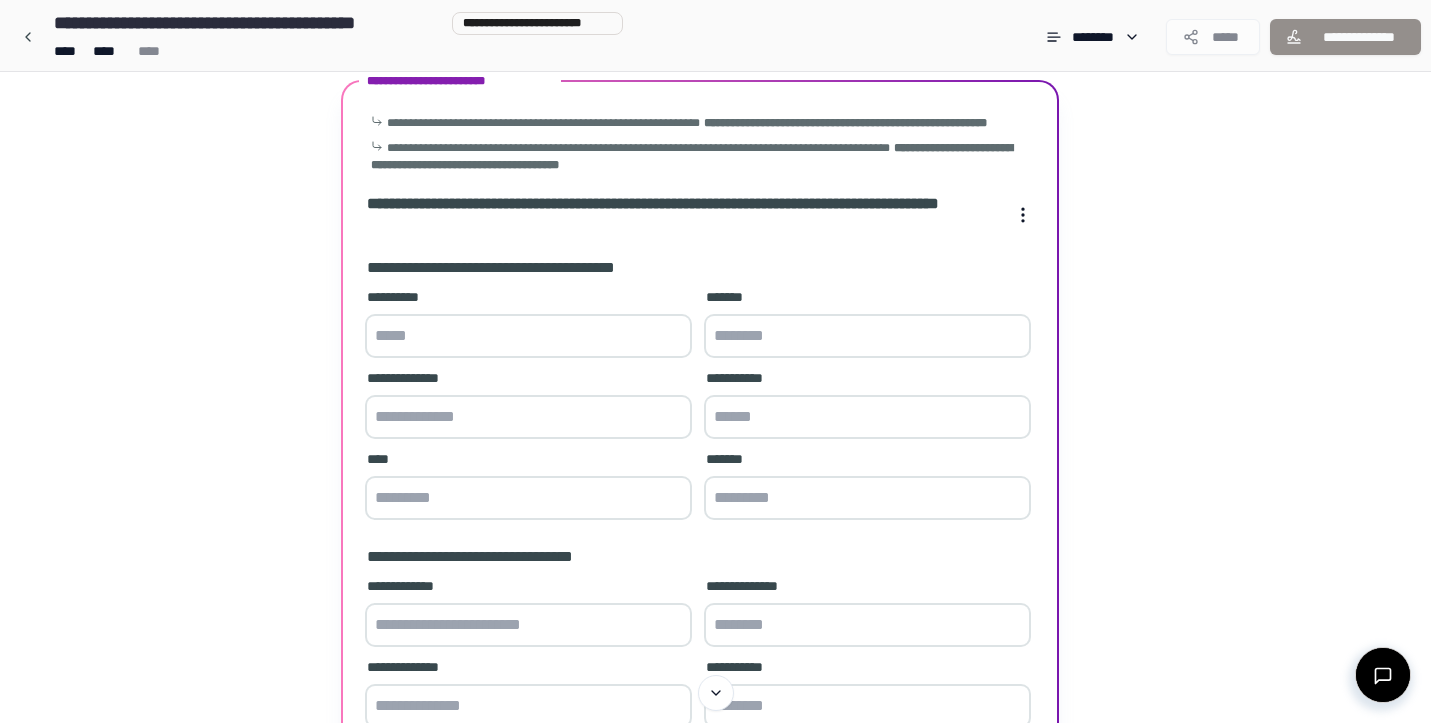 click at bounding box center (528, 336) 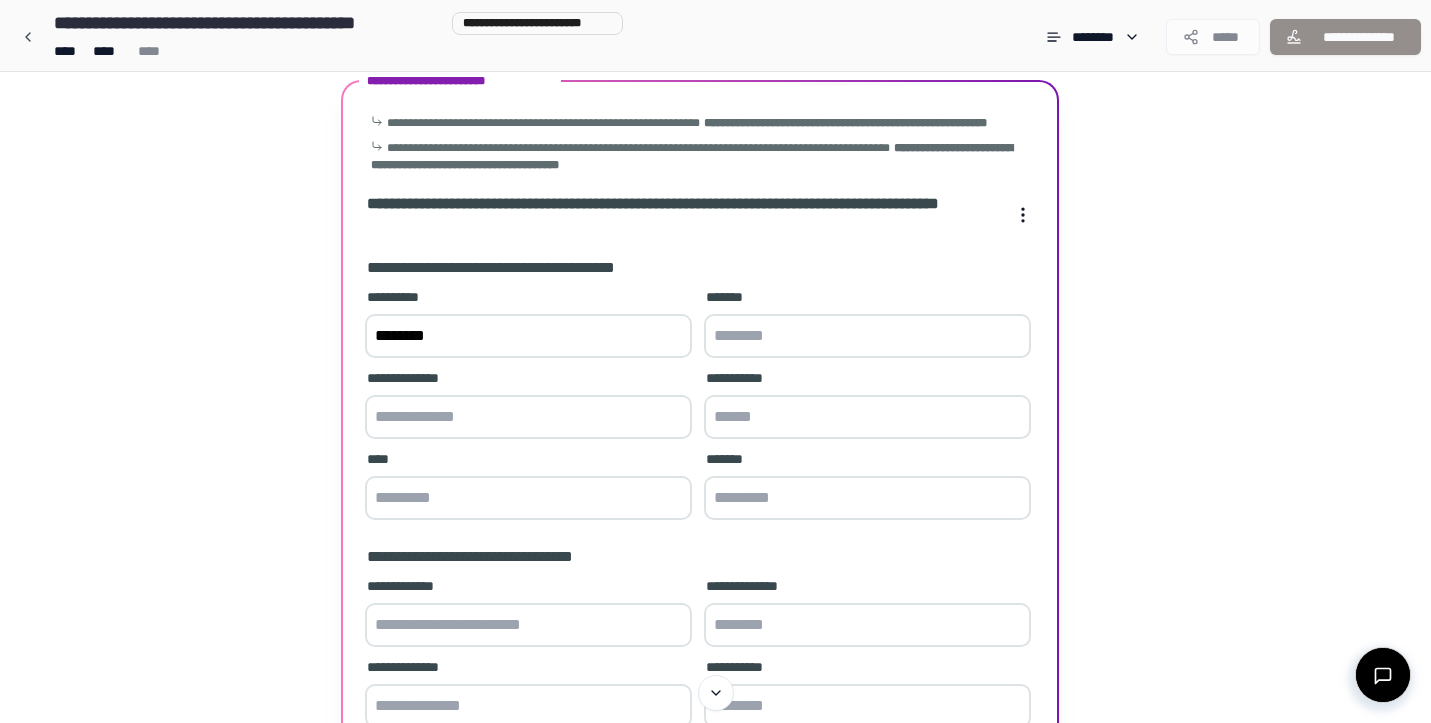 type on "********" 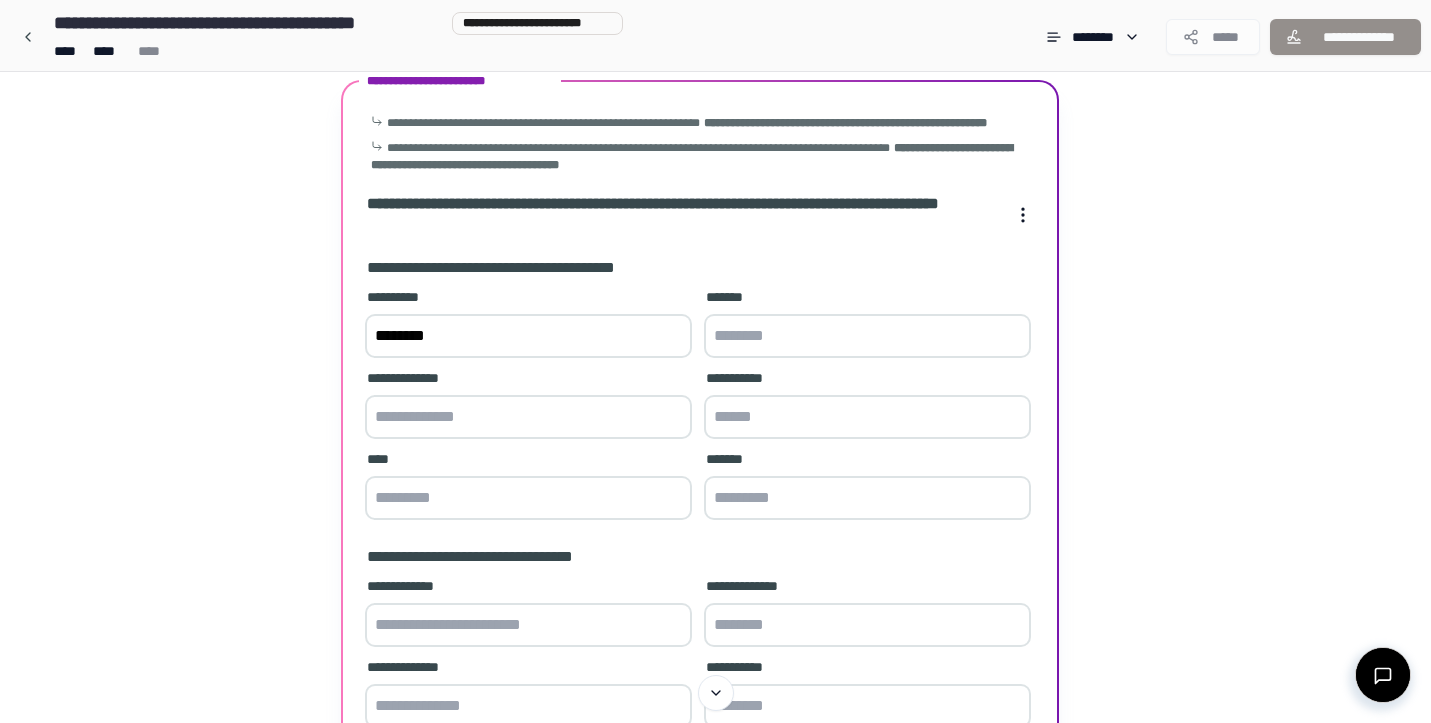 click at bounding box center [867, 336] 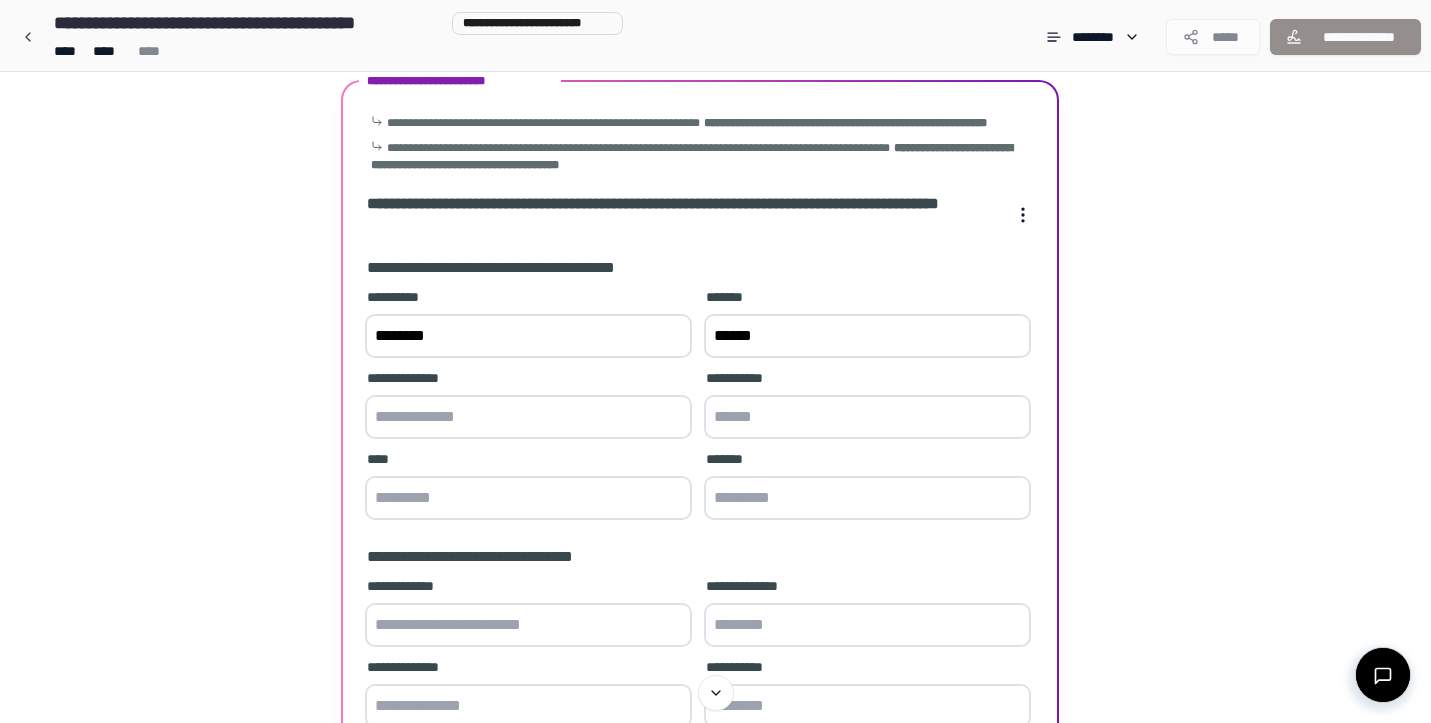 type on "******" 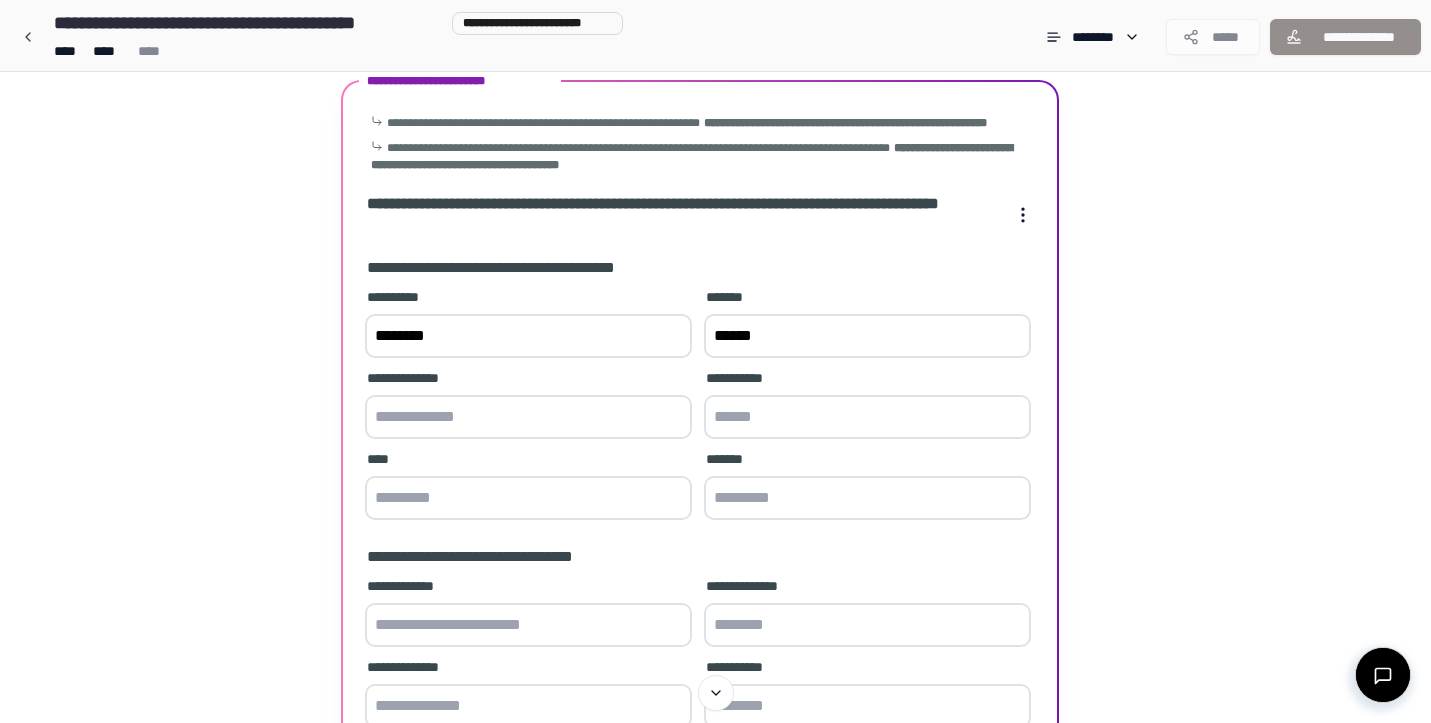 click at bounding box center (528, 498) 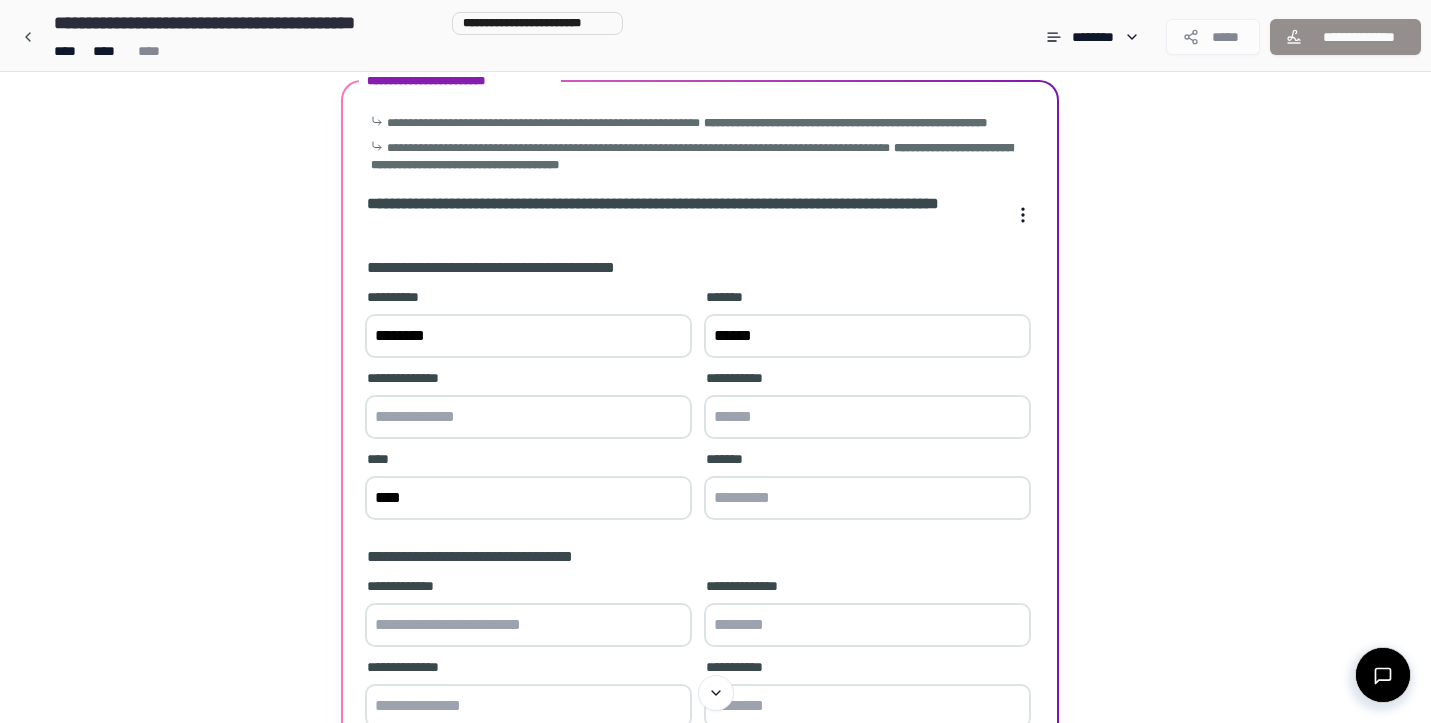 type on "****" 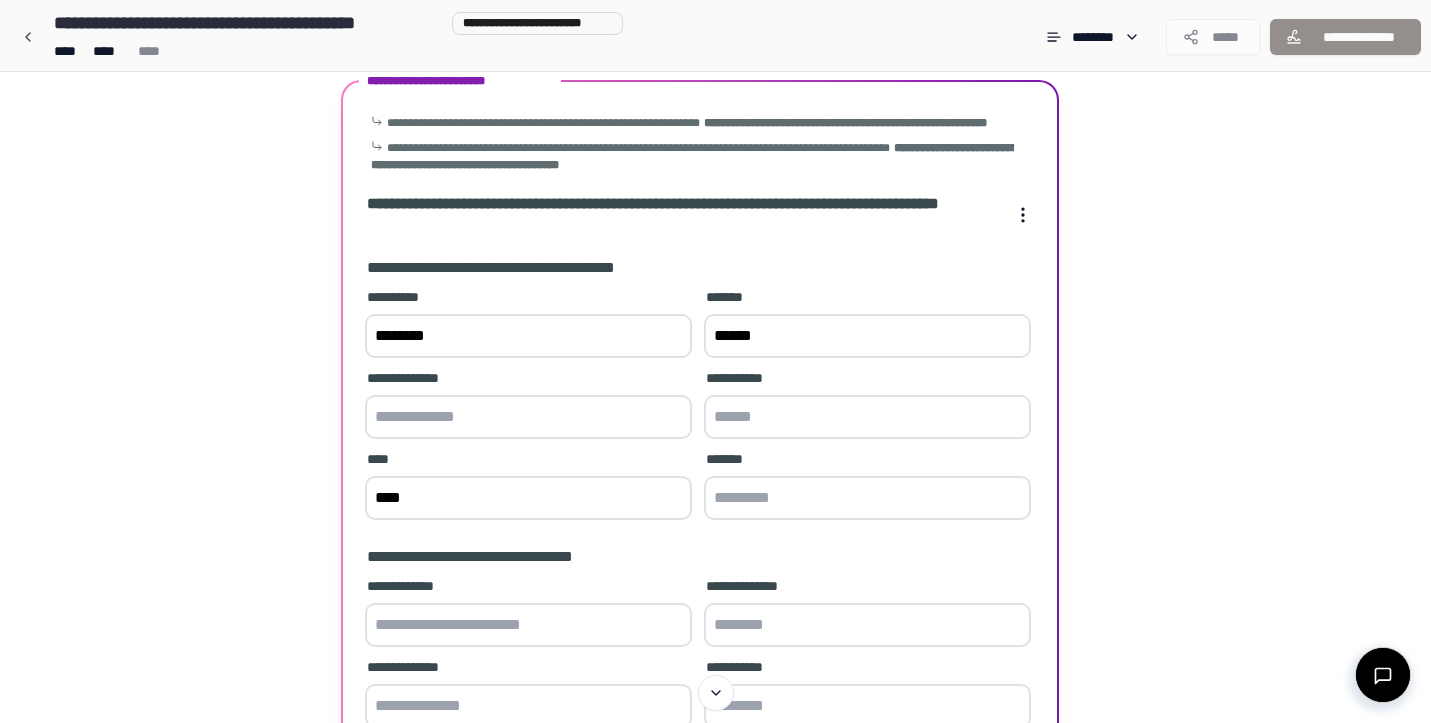 paste on "[FIRST]
[ADDRESS]
[CITY]
[STATE]" 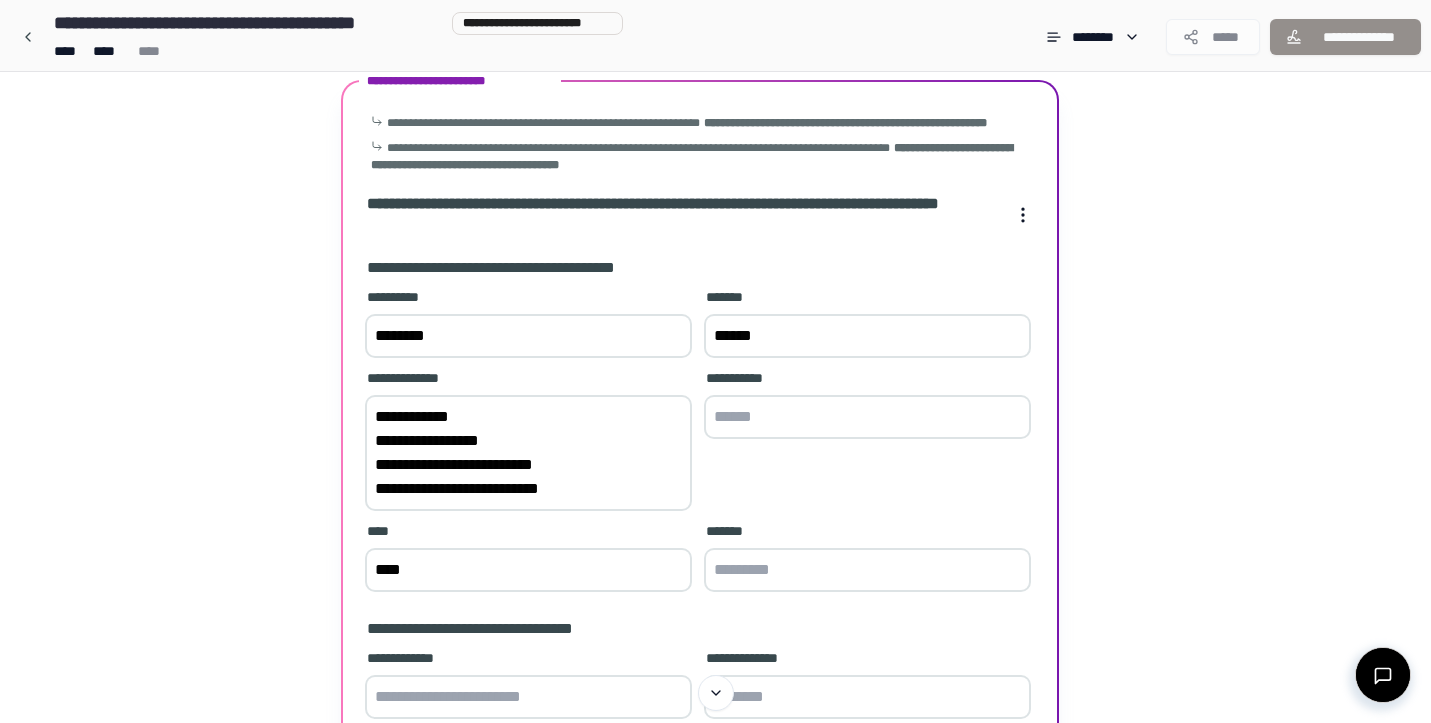 click on "[FIRST]
[ADDRESS]
[CITY]
[STATE]" at bounding box center (528, 453) 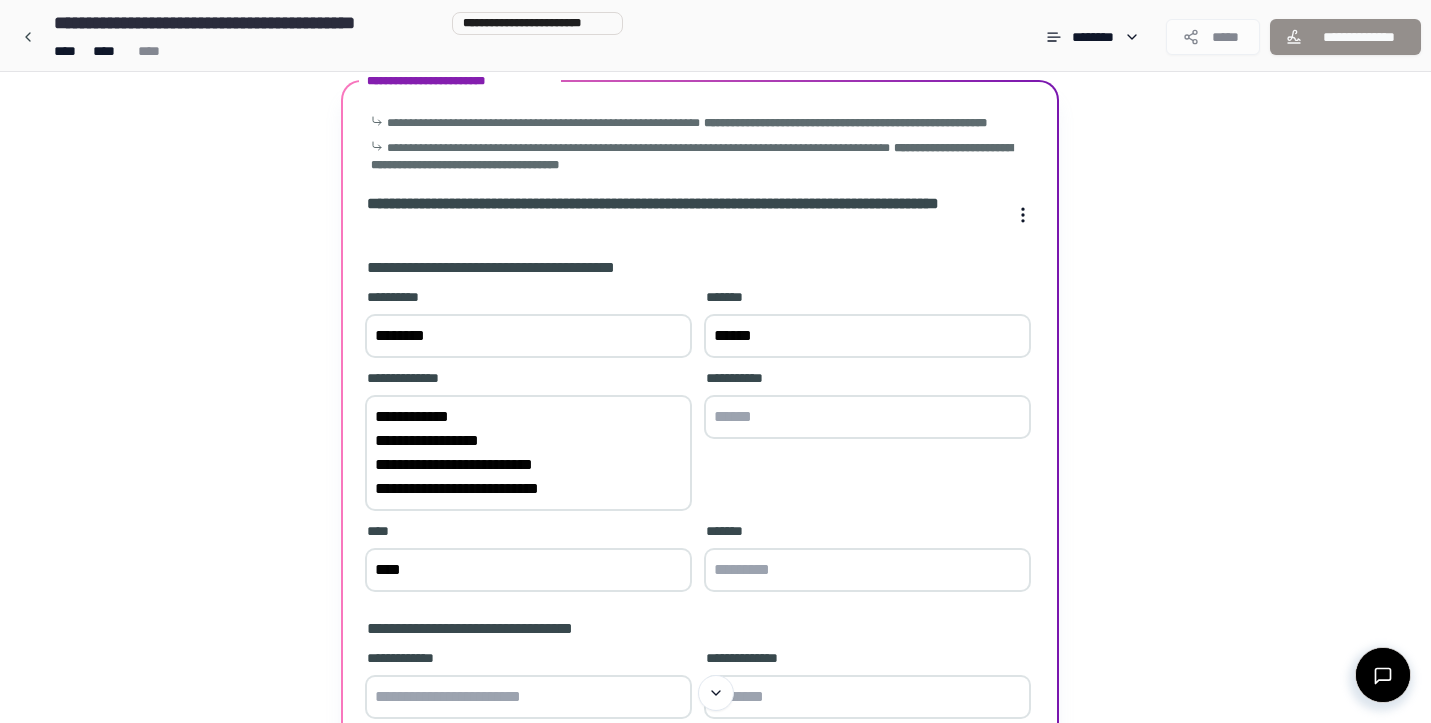drag, startPoint x: 605, startPoint y: 509, endPoint x: 357, endPoint y: 460, distance: 252.79439 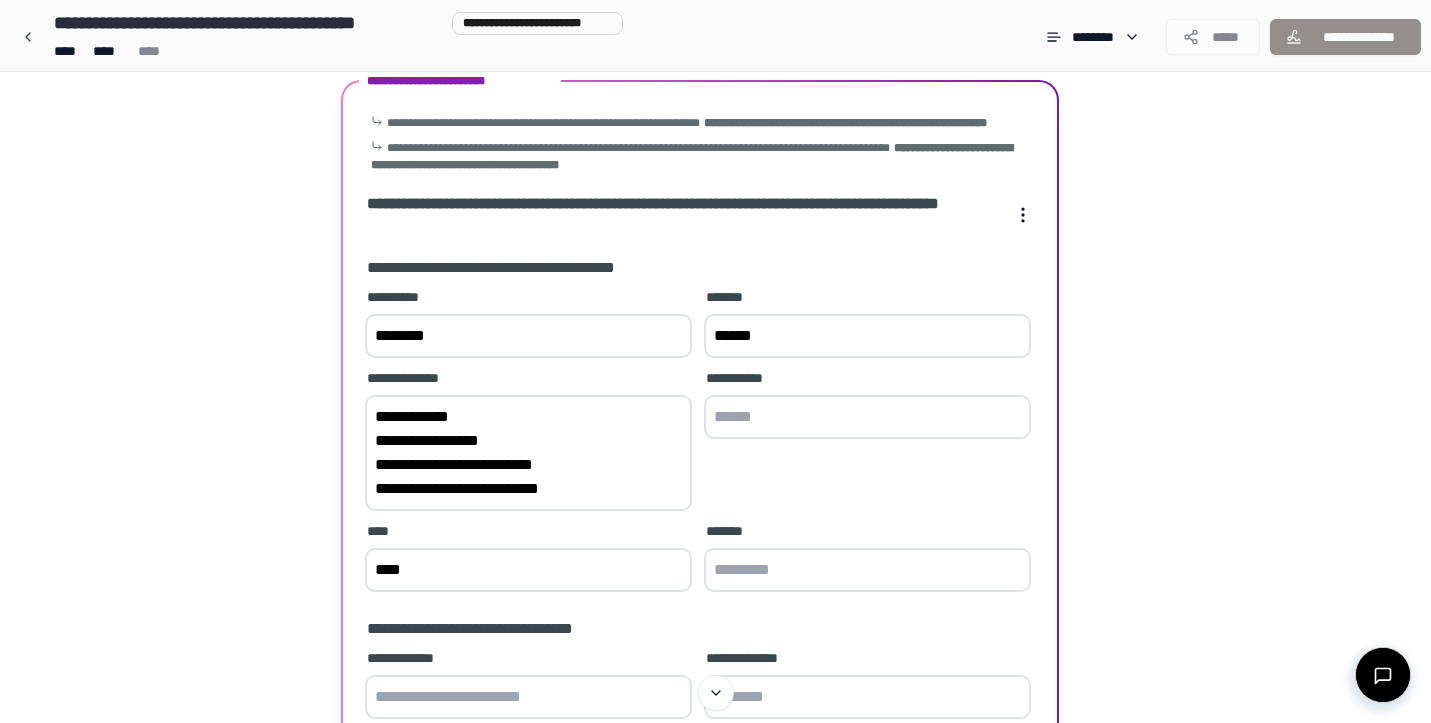 click on "[FIRST] [LAST]
[ADDRESS]
[CITY], [STATE] [POSTAL_CODE]
[COUNTRY]
[PHONE]
[EMAIL]
[CREDIT_CARD]
[PASSPORT]
[DRIVER_LICENSE]
[BIRTH_DATE]
[AGE]
[TIME]" at bounding box center (700, 565) 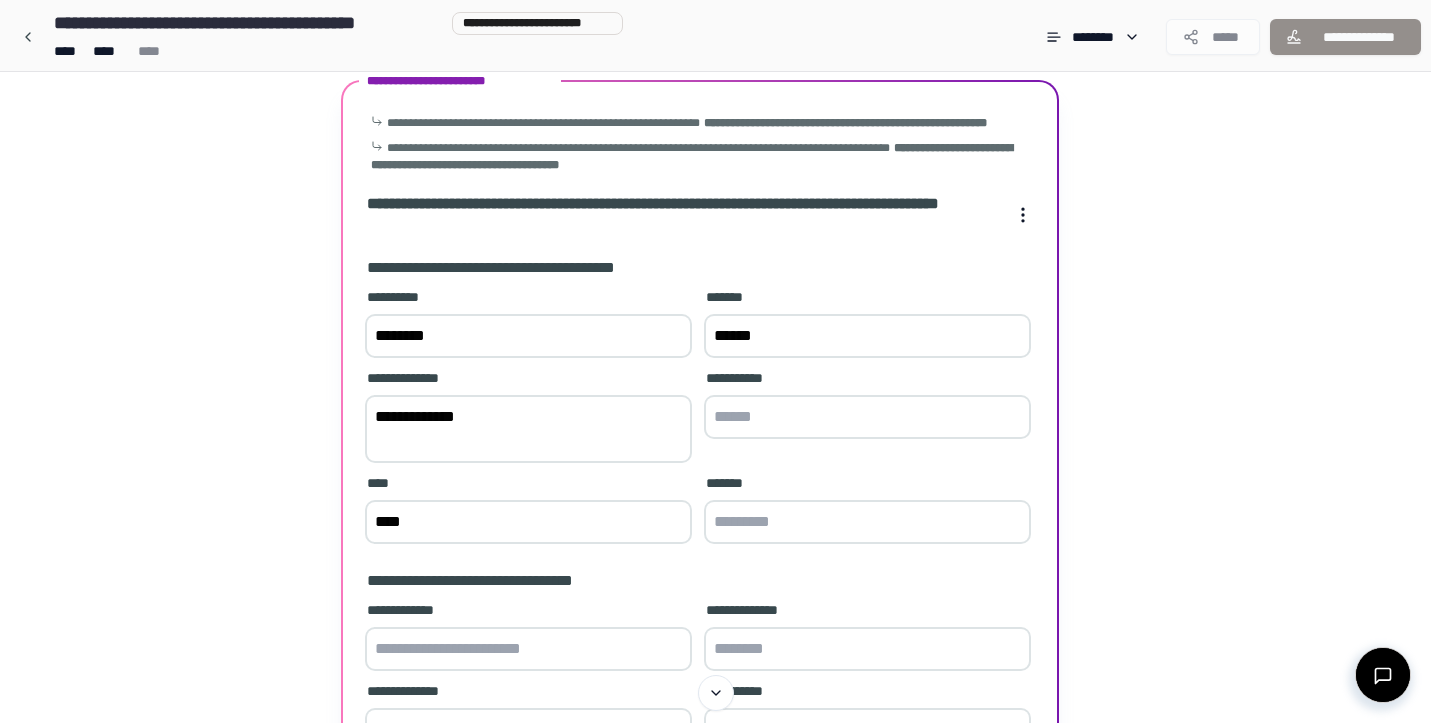 click at bounding box center [867, 417] 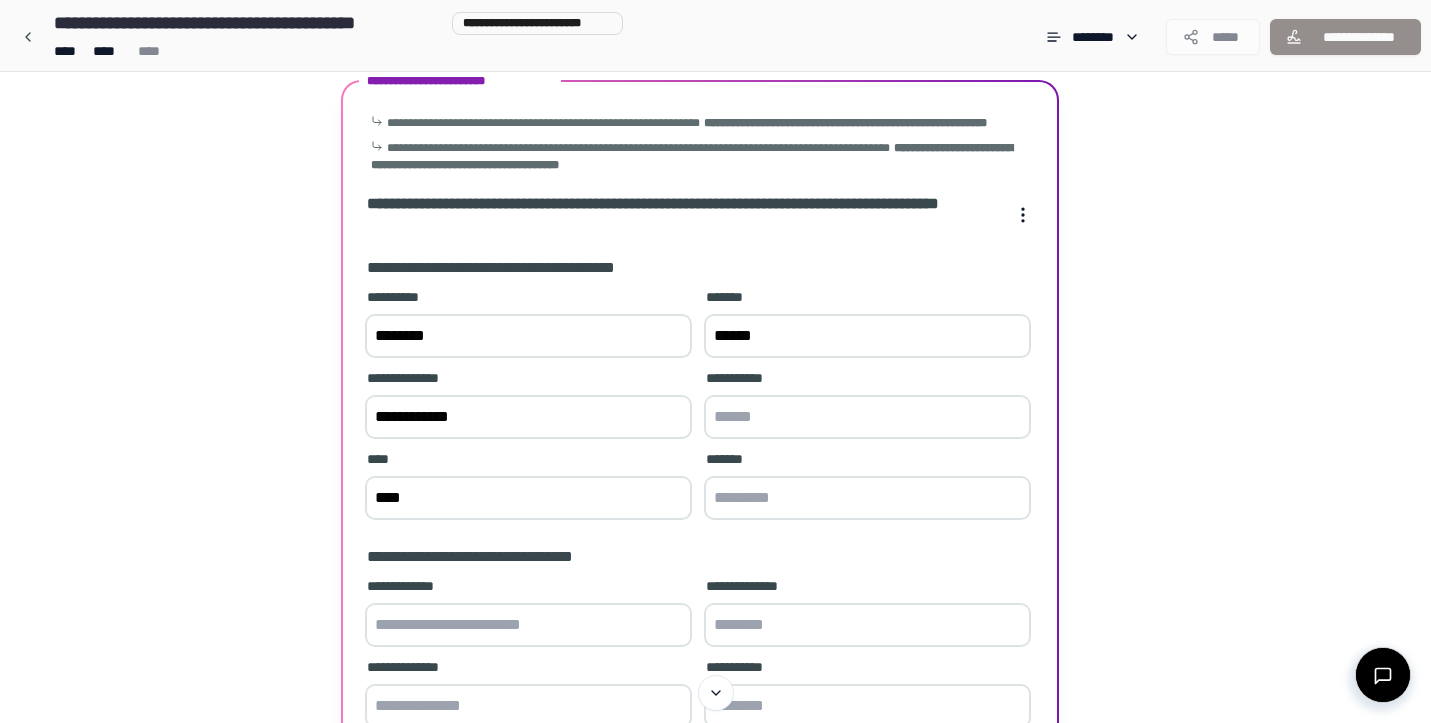 paste on "[FIRST]
[ADDRESS]
[CITY]
[STATE]" 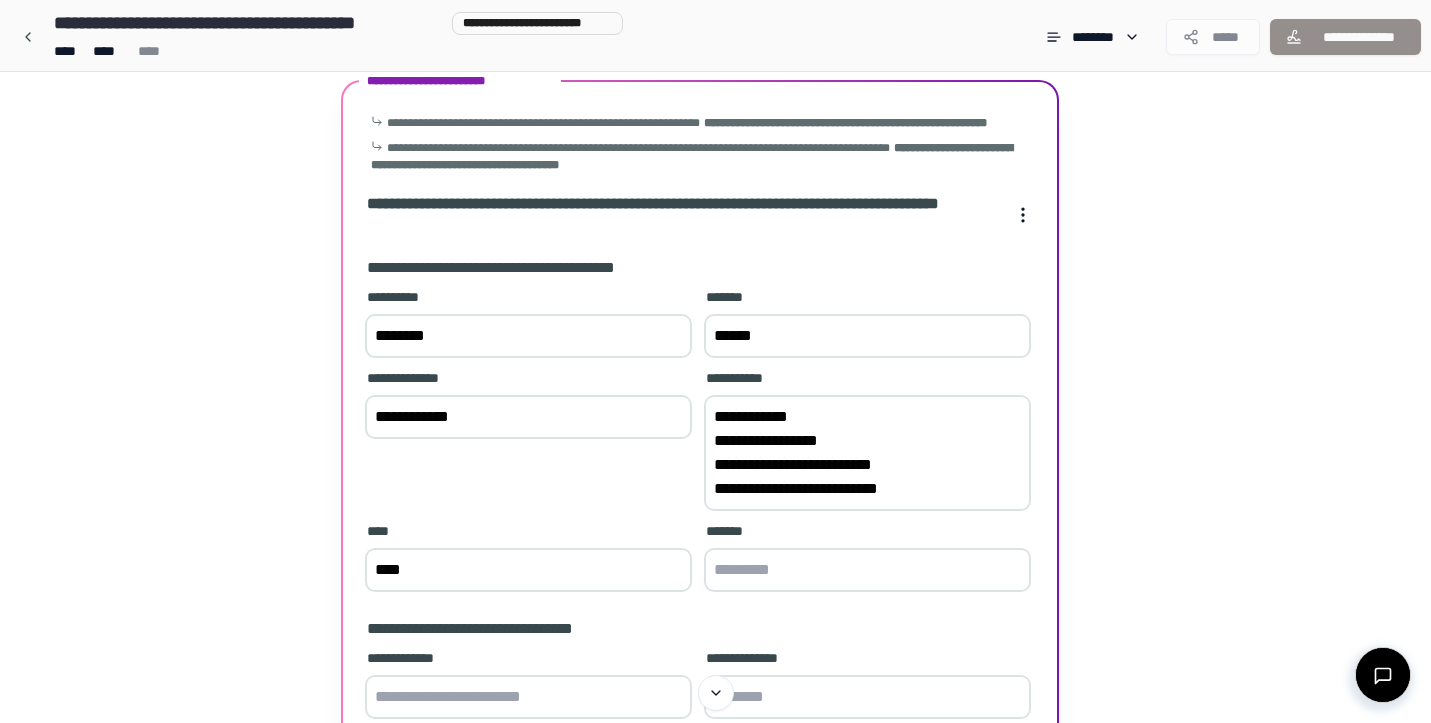 click on "[FIRST]
[ADDRESS]
[CITY]
[STATE]" at bounding box center [867, 453] 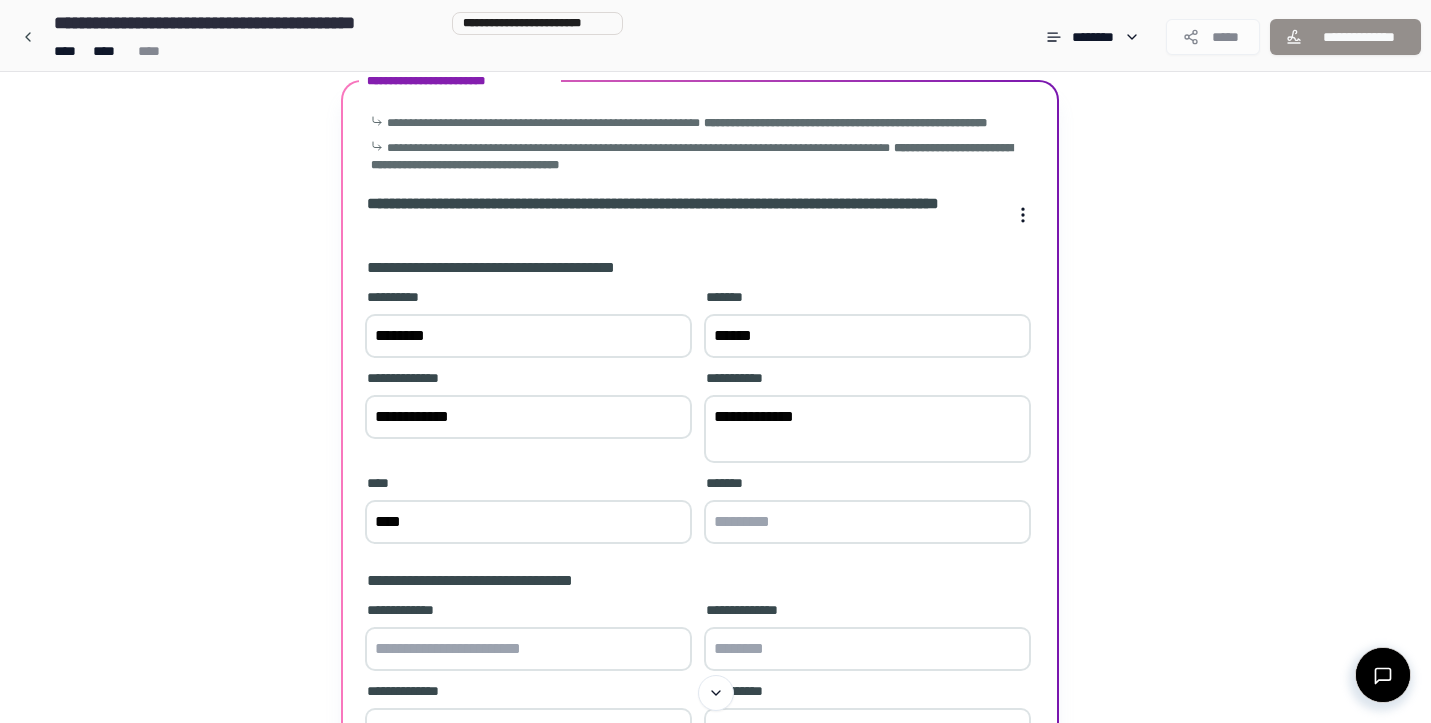 click at bounding box center (867, 522) 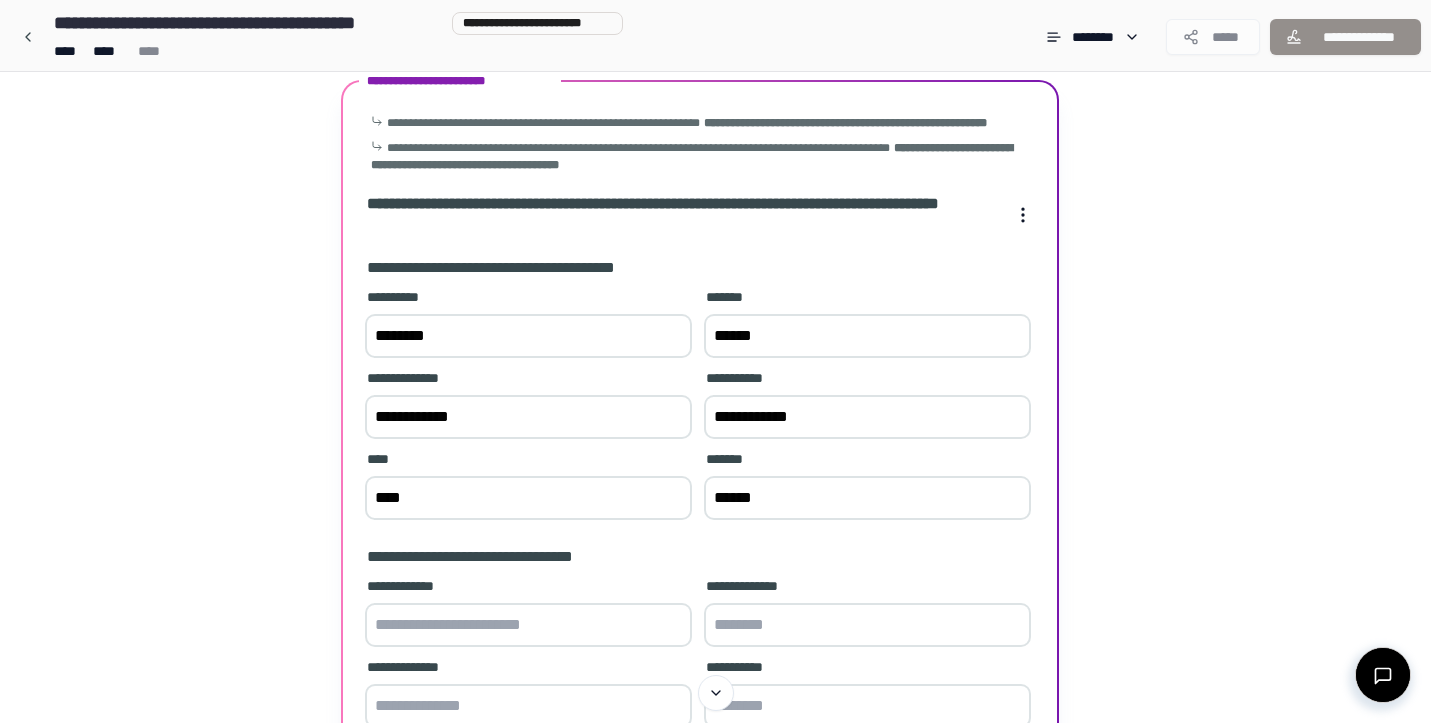 type on "******" 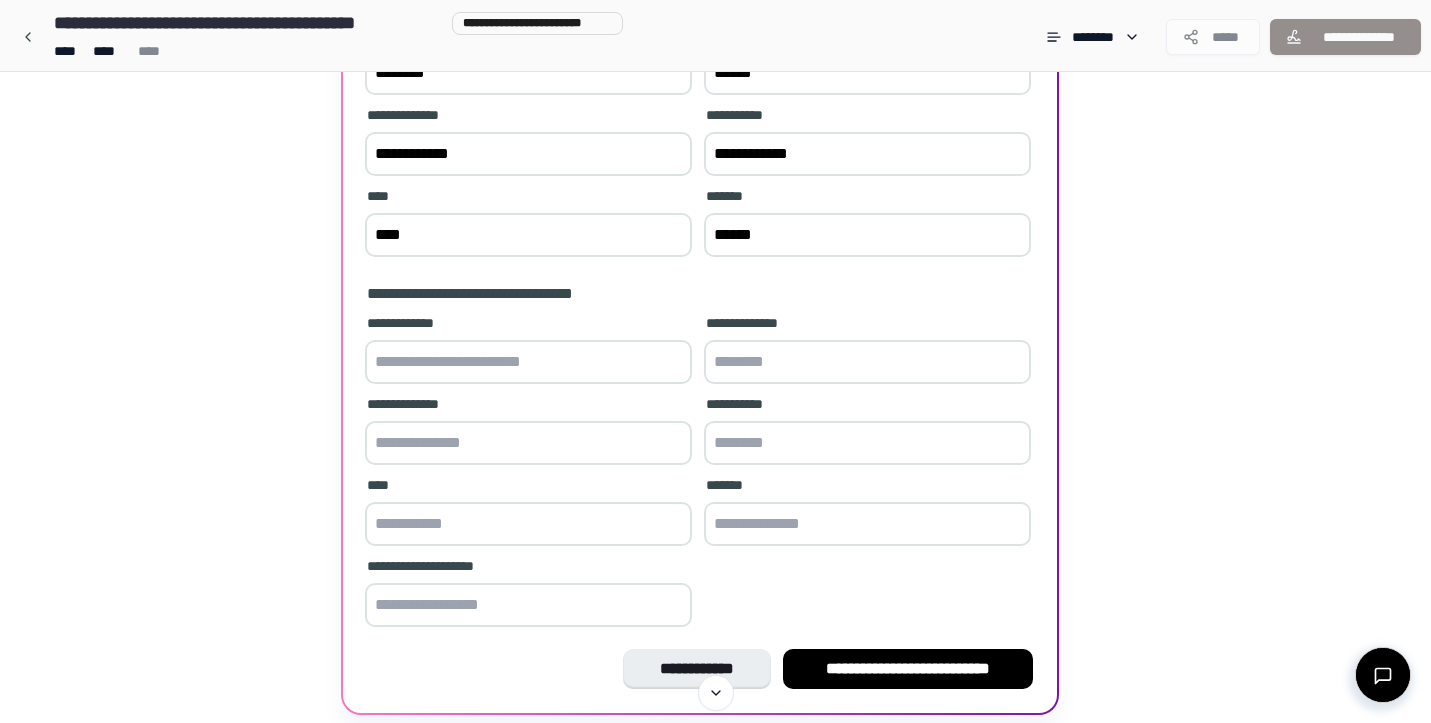 scroll, scrollTop: 346, scrollLeft: 0, axis: vertical 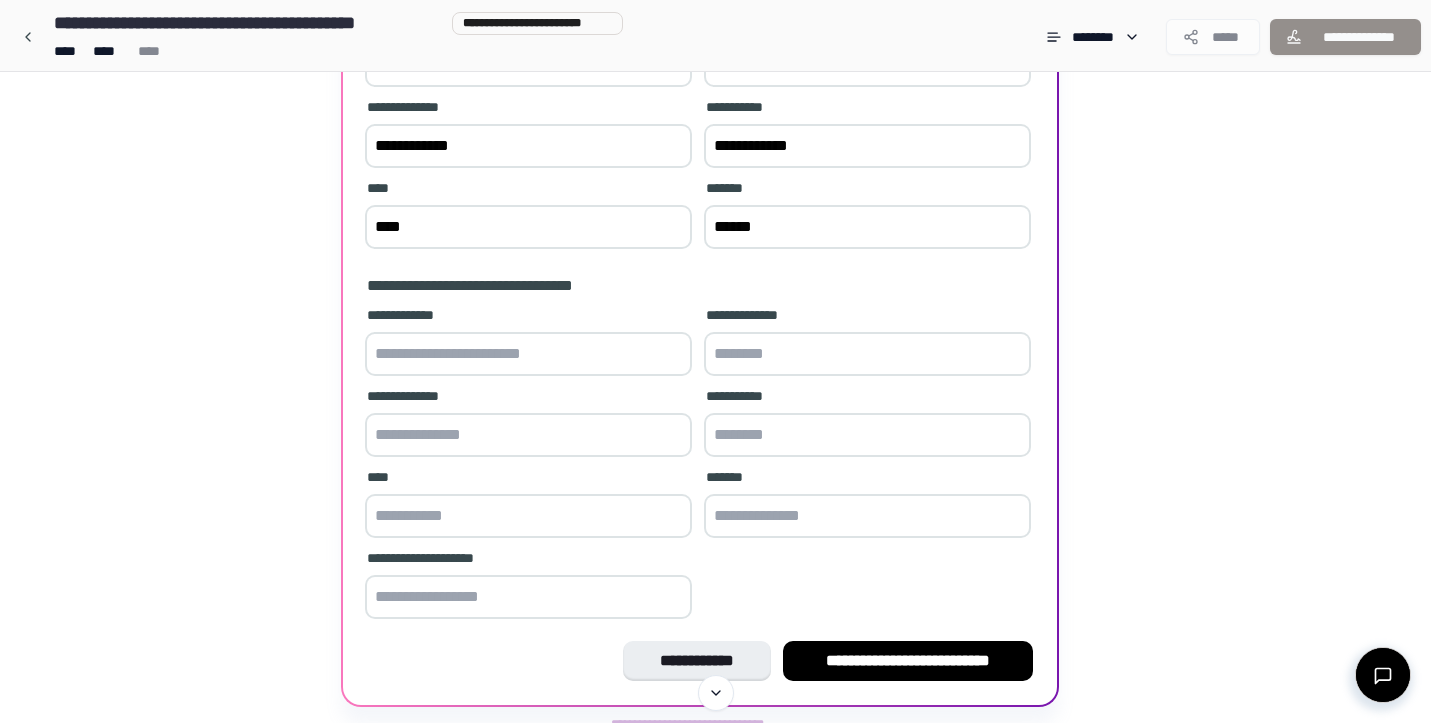 click at bounding box center [528, 597] 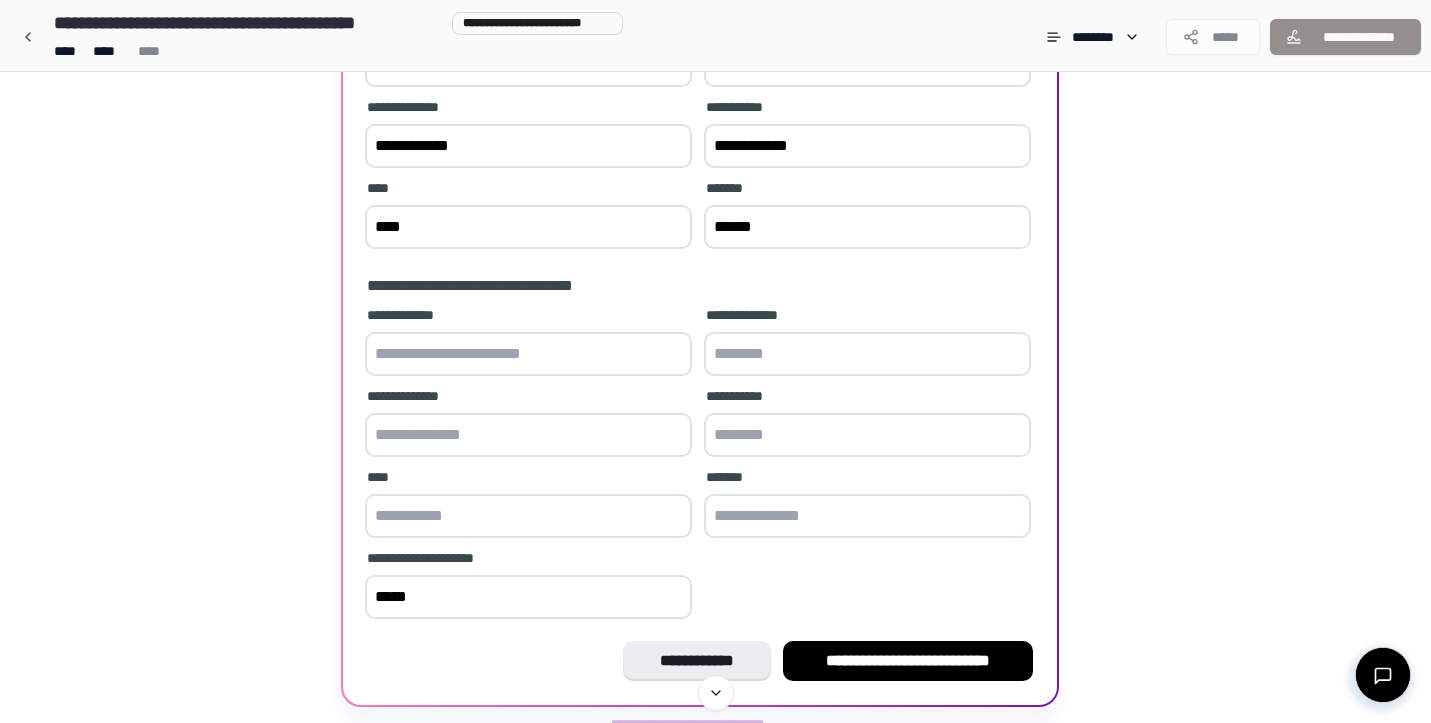 type on "*****" 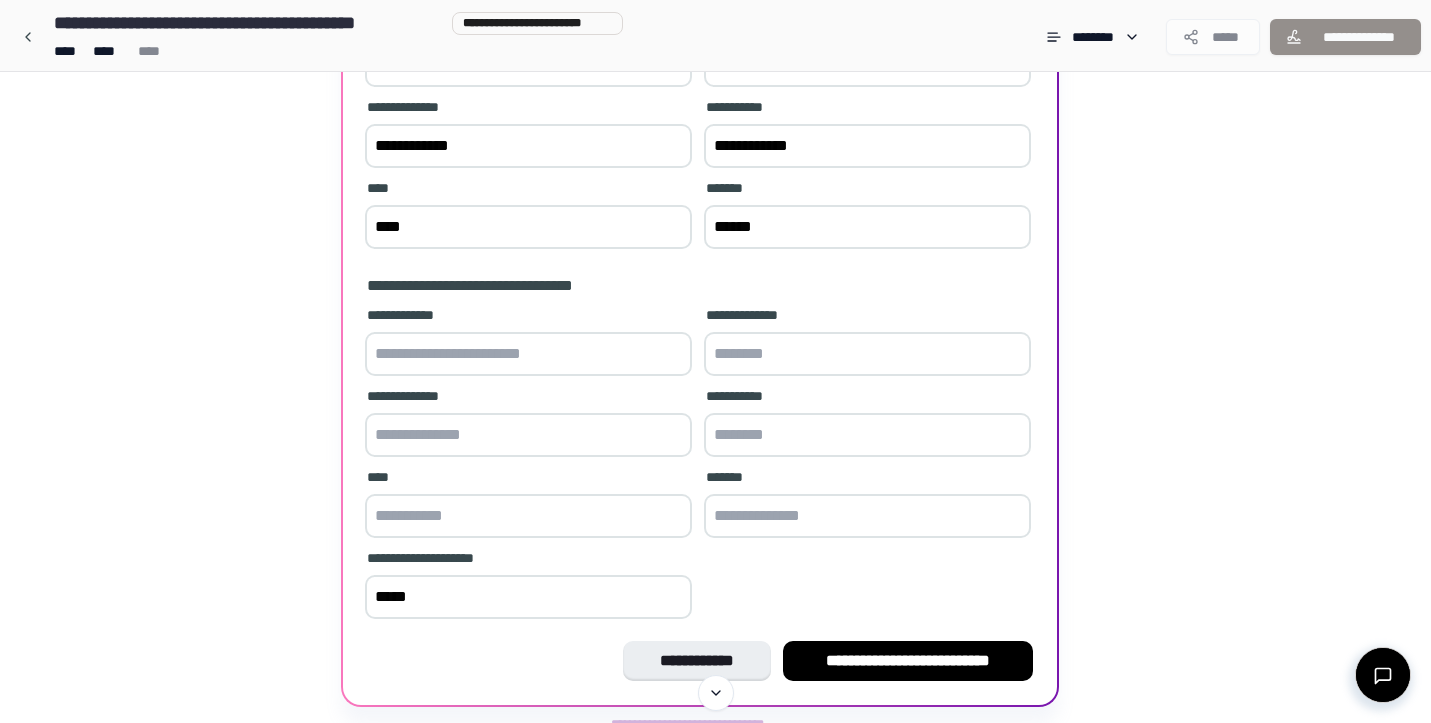click at bounding box center [867, 516] 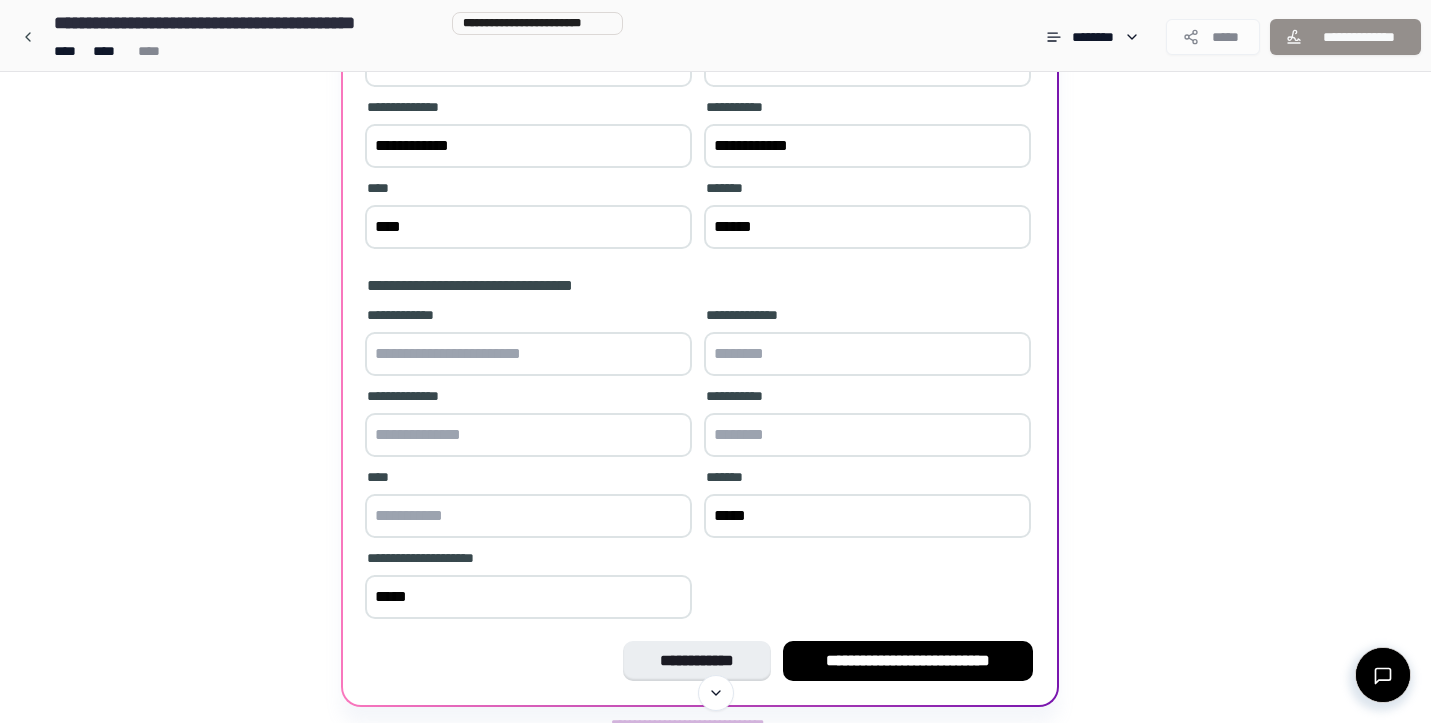type on "*****" 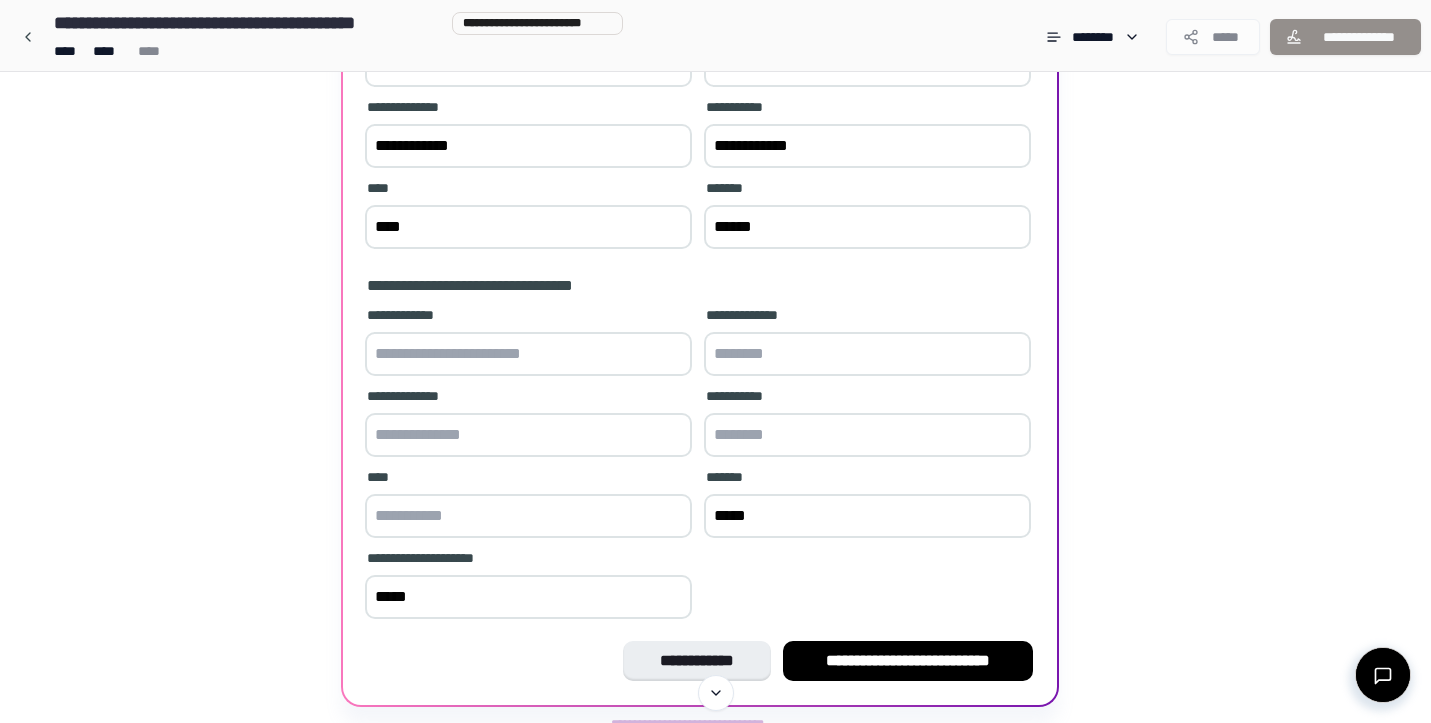 click at bounding box center [528, 516] 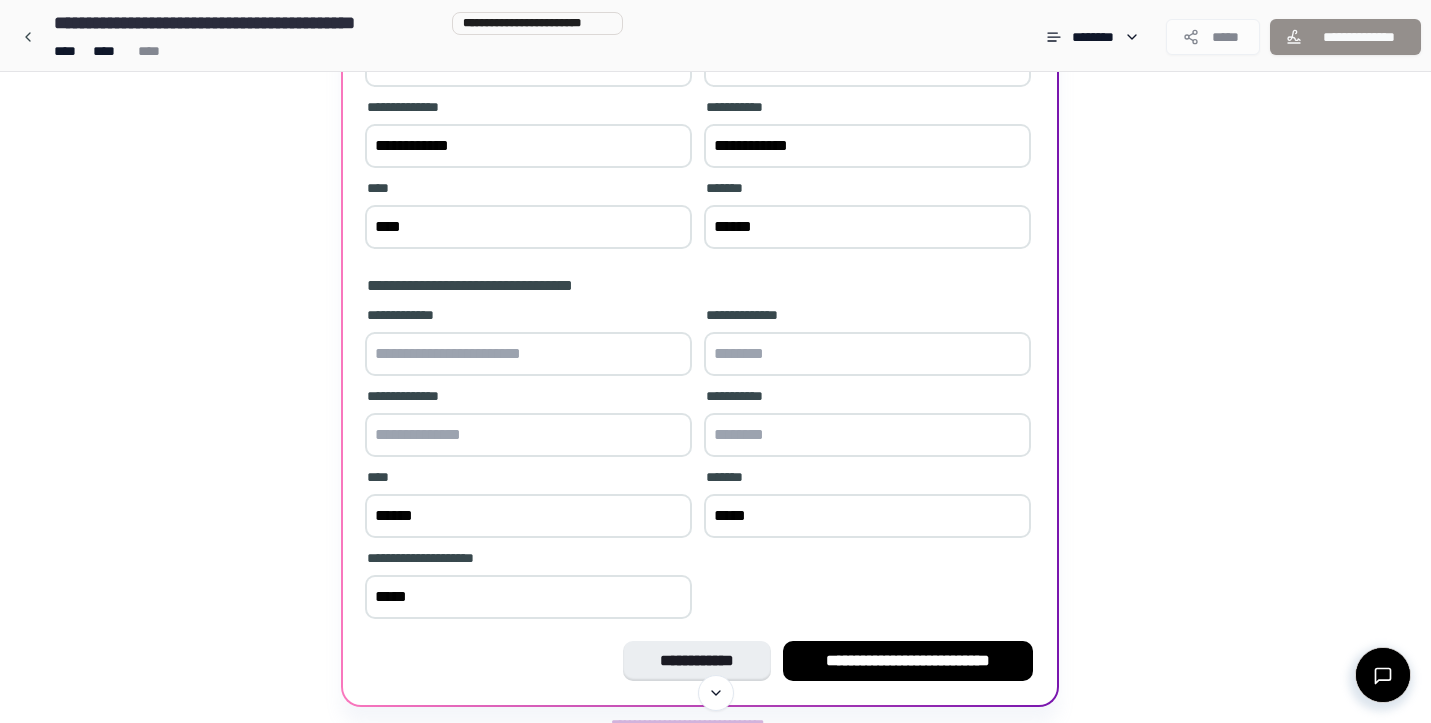 type on "******" 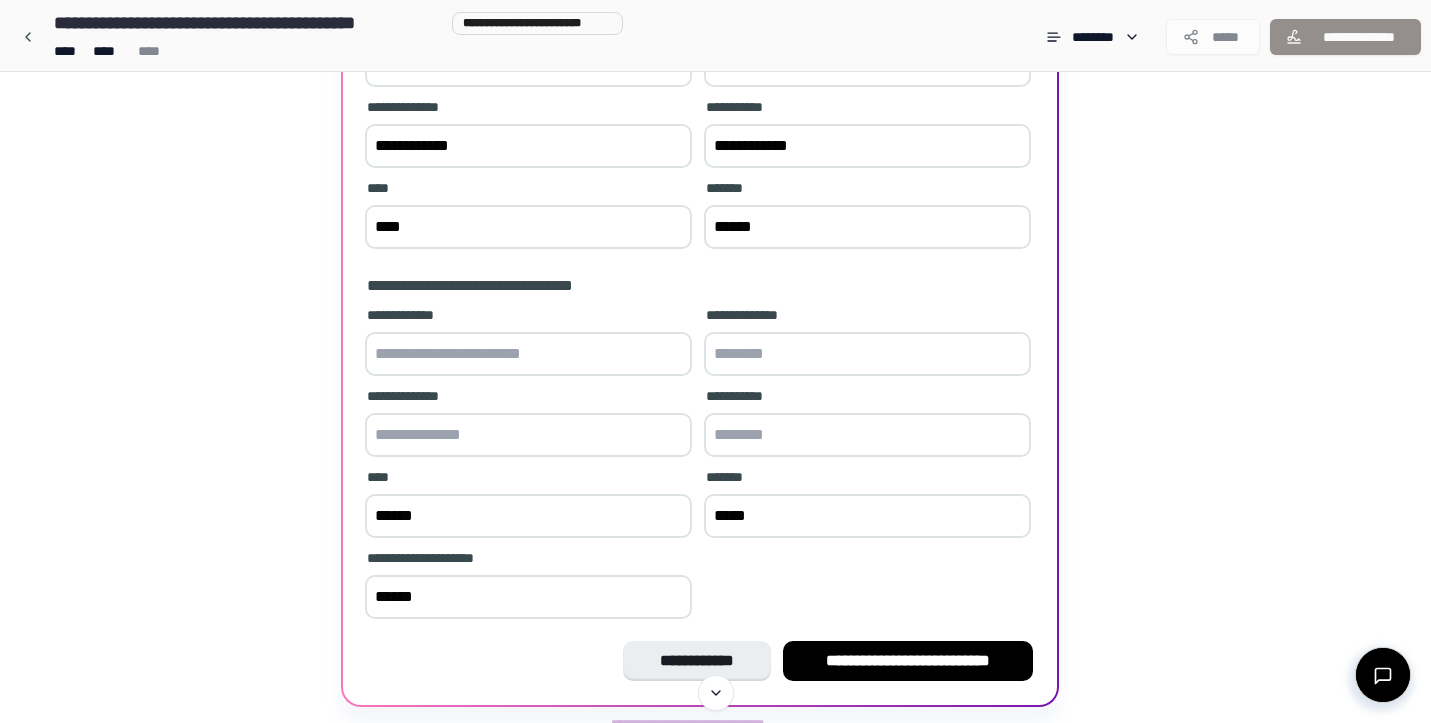 type on "******" 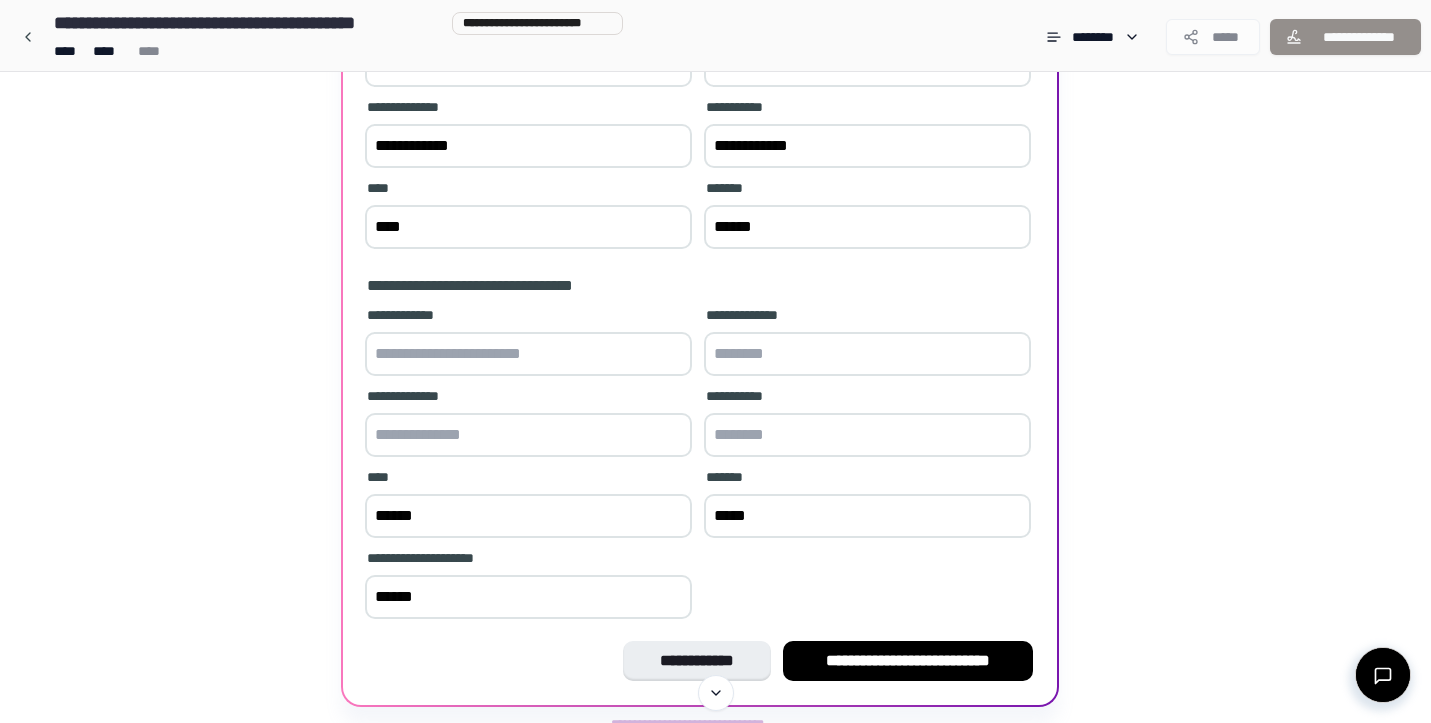 click at bounding box center (867, 435) 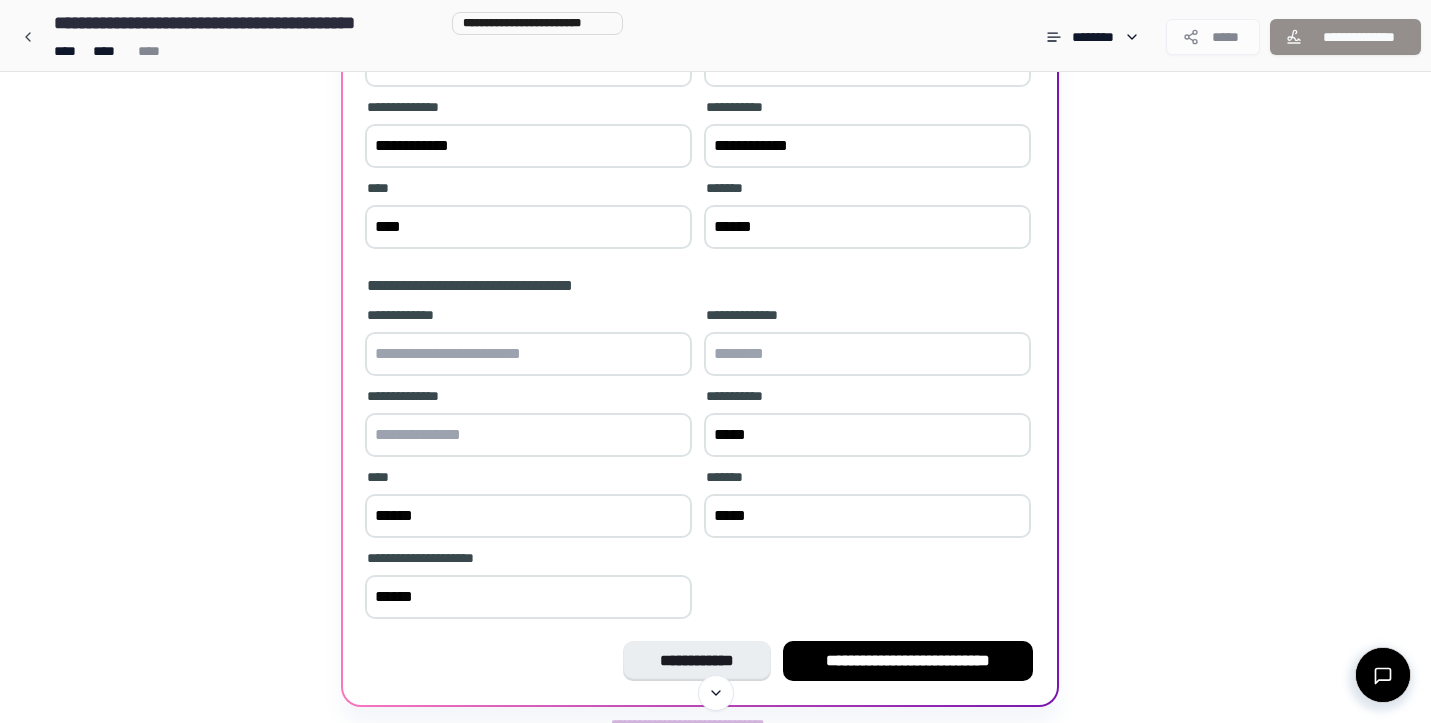 type on "*****" 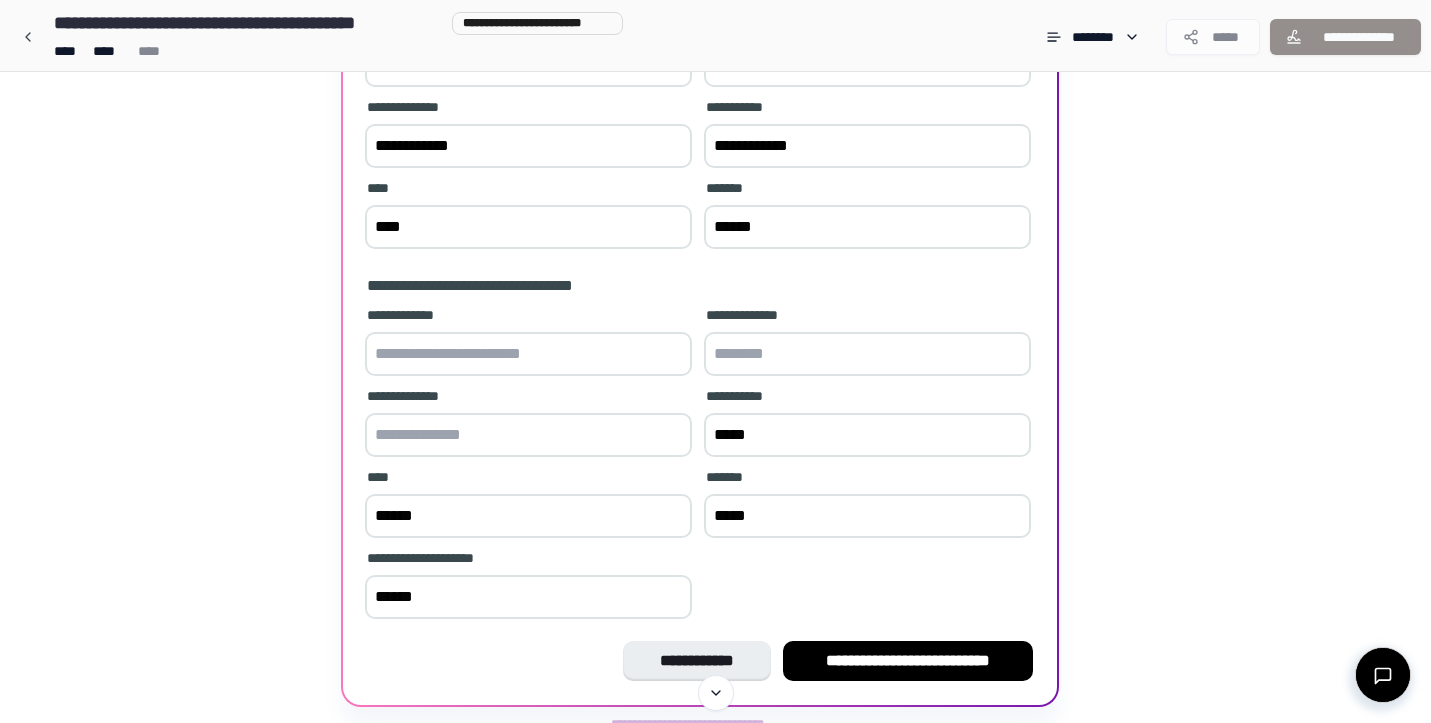 click at bounding box center [528, 435] 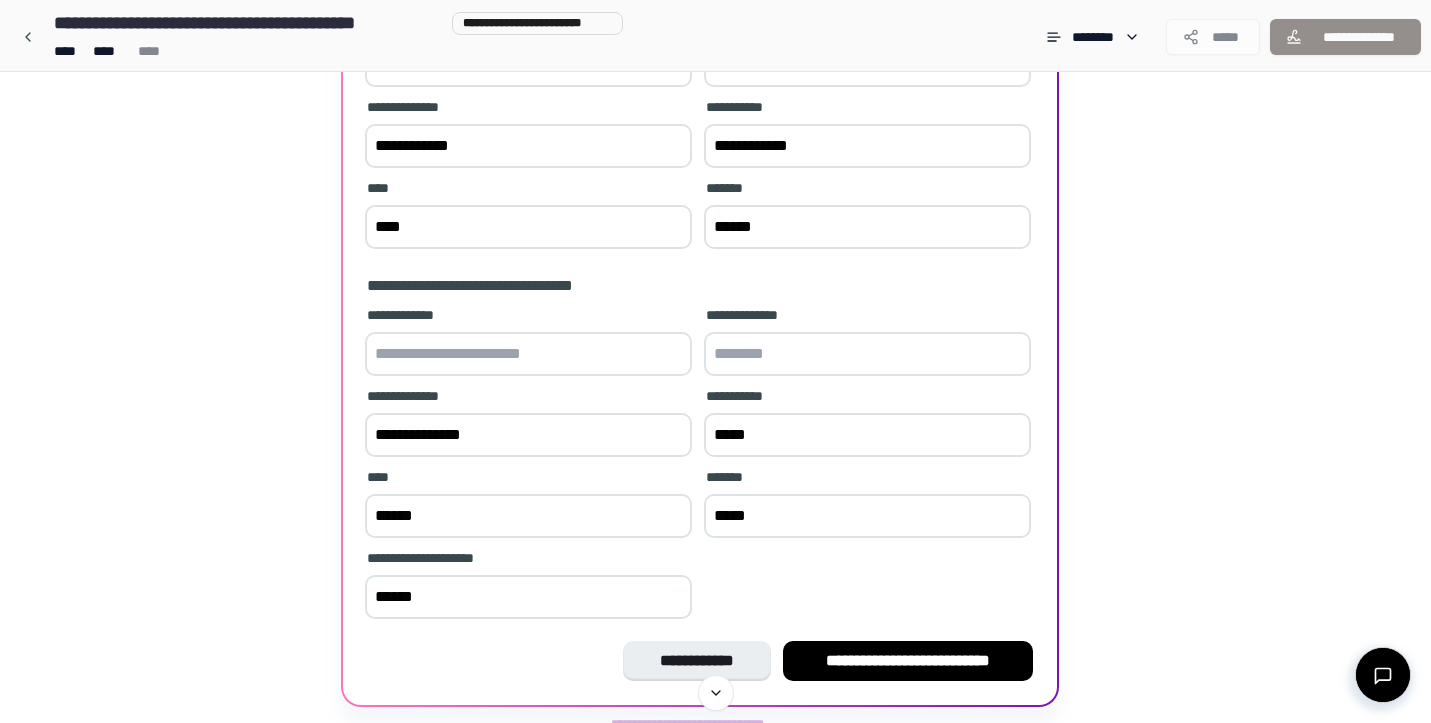type on "**********" 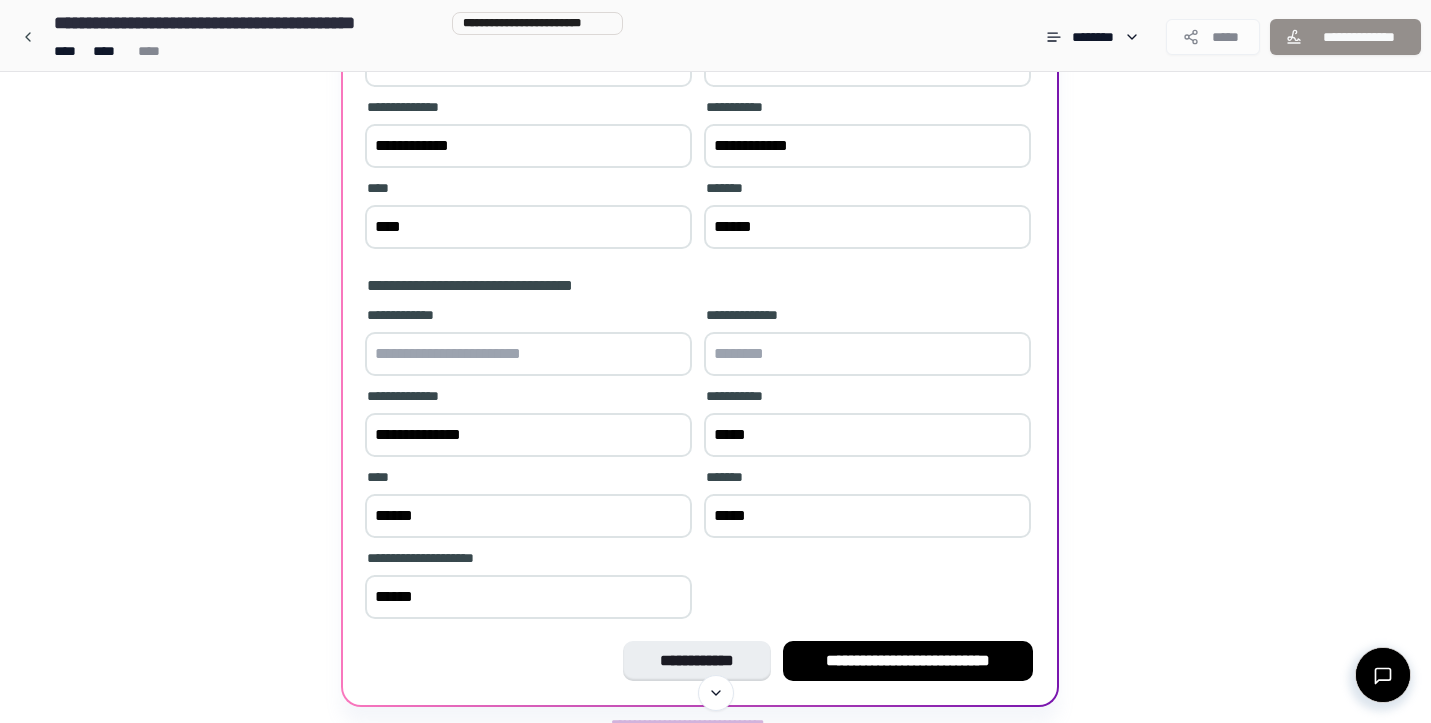 click at bounding box center (528, 354) 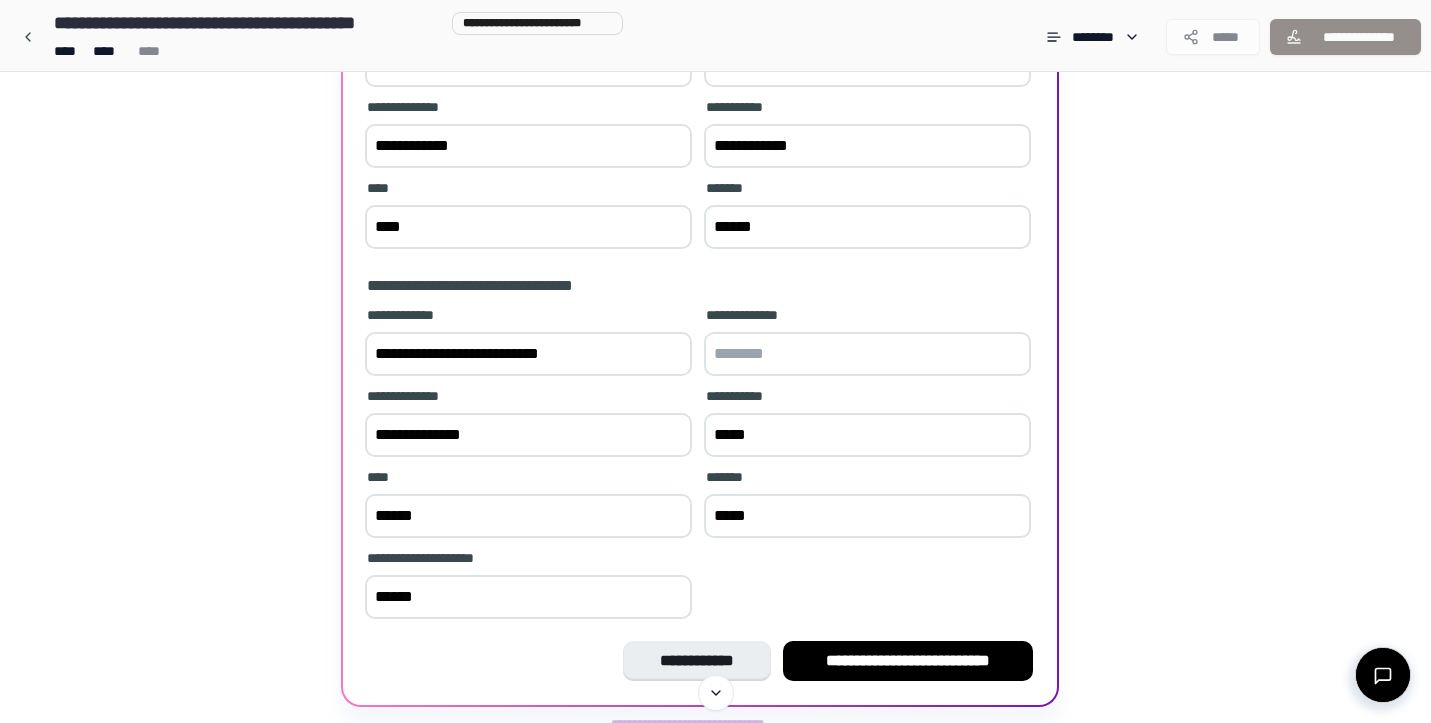 type on "**********" 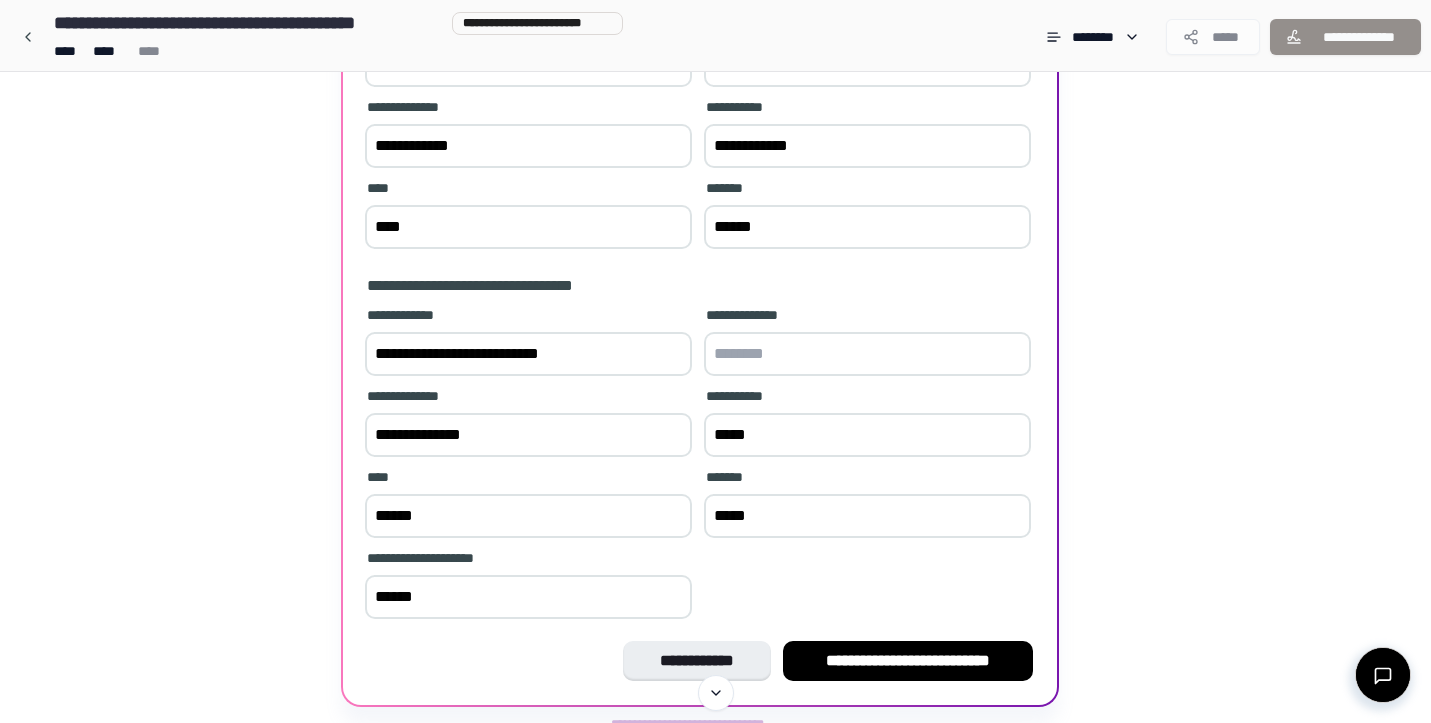 click at bounding box center (867, 354) 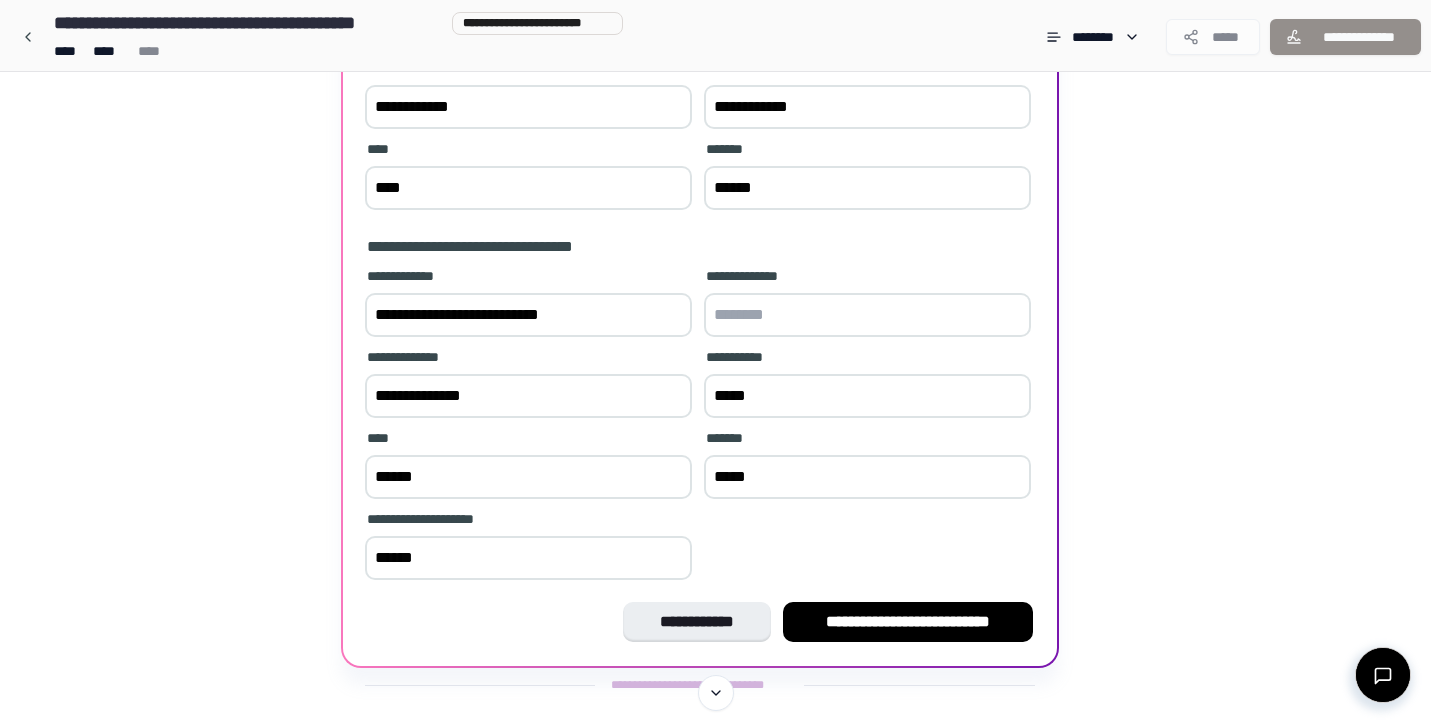 scroll, scrollTop: 403, scrollLeft: 0, axis: vertical 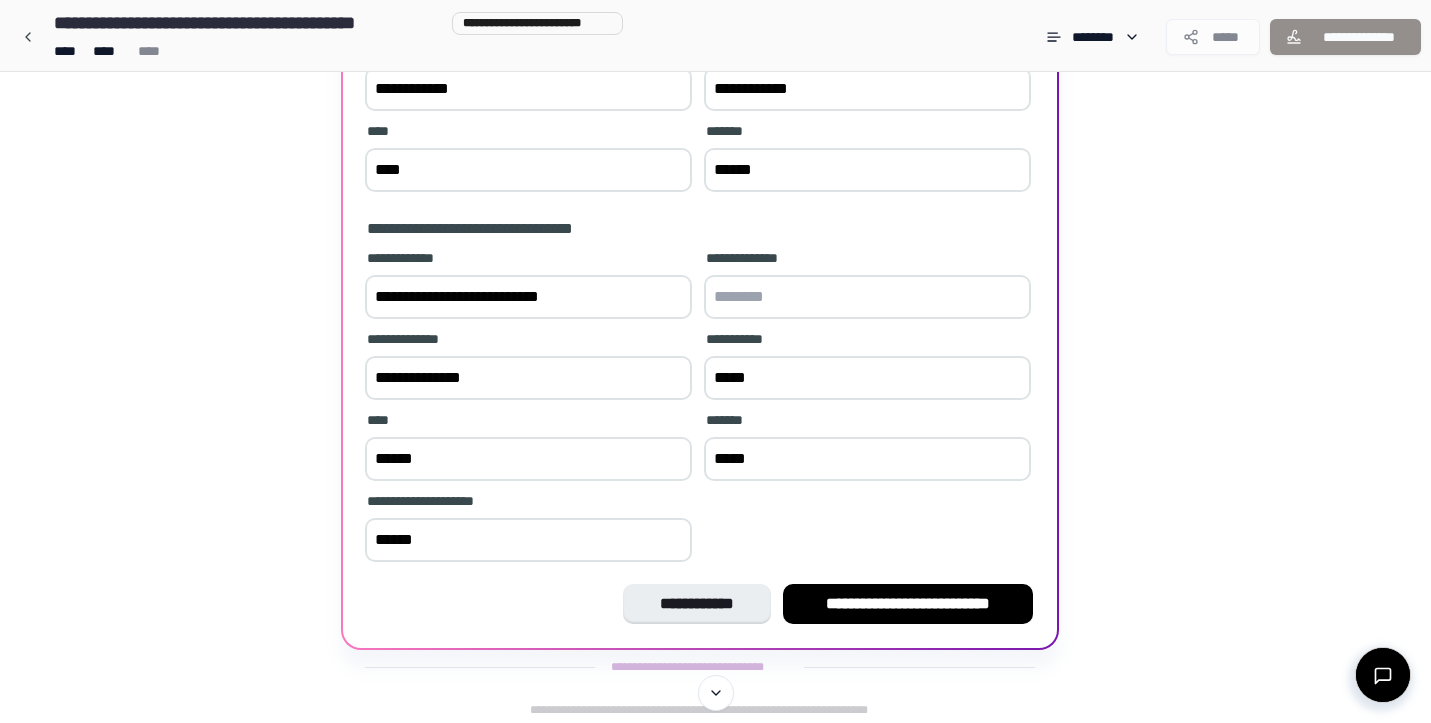 click on "**********" at bounding box center [528, 378] 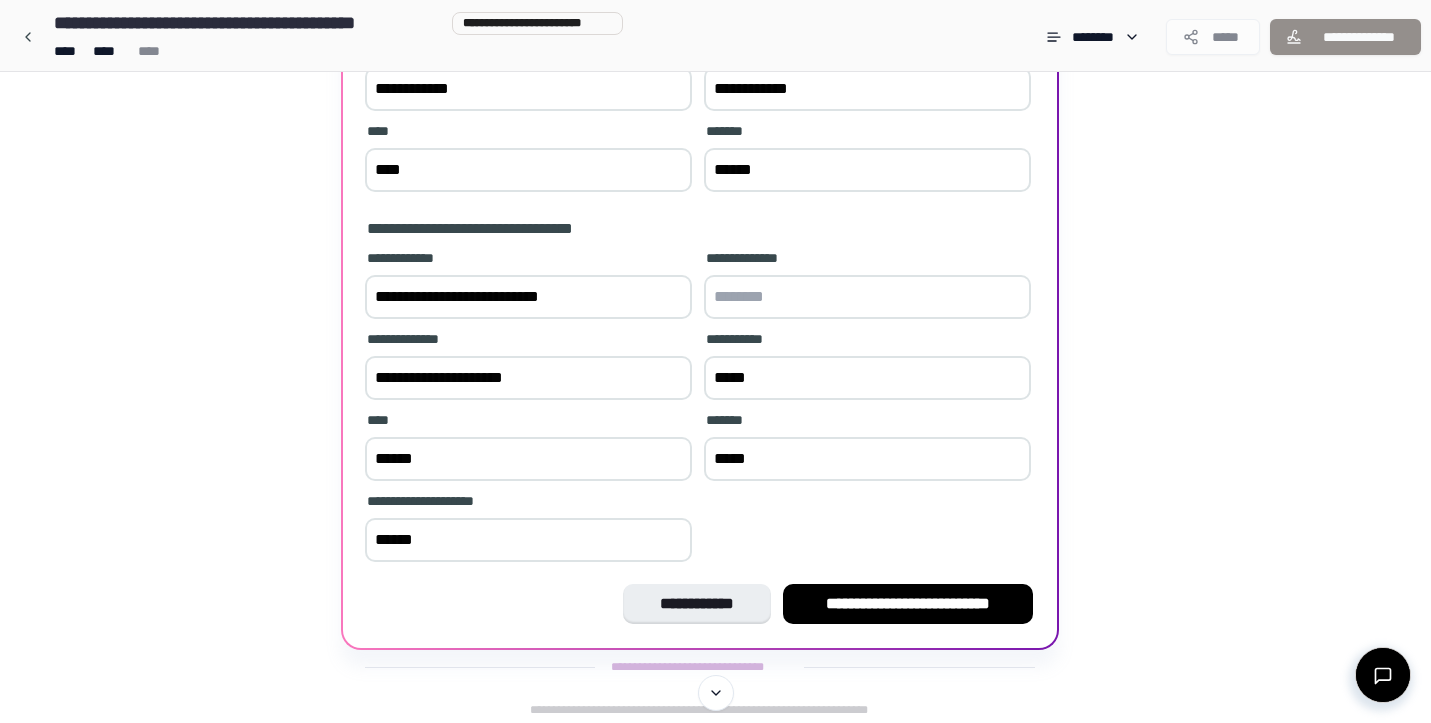click on "**********" at bounding box center [528, 378] 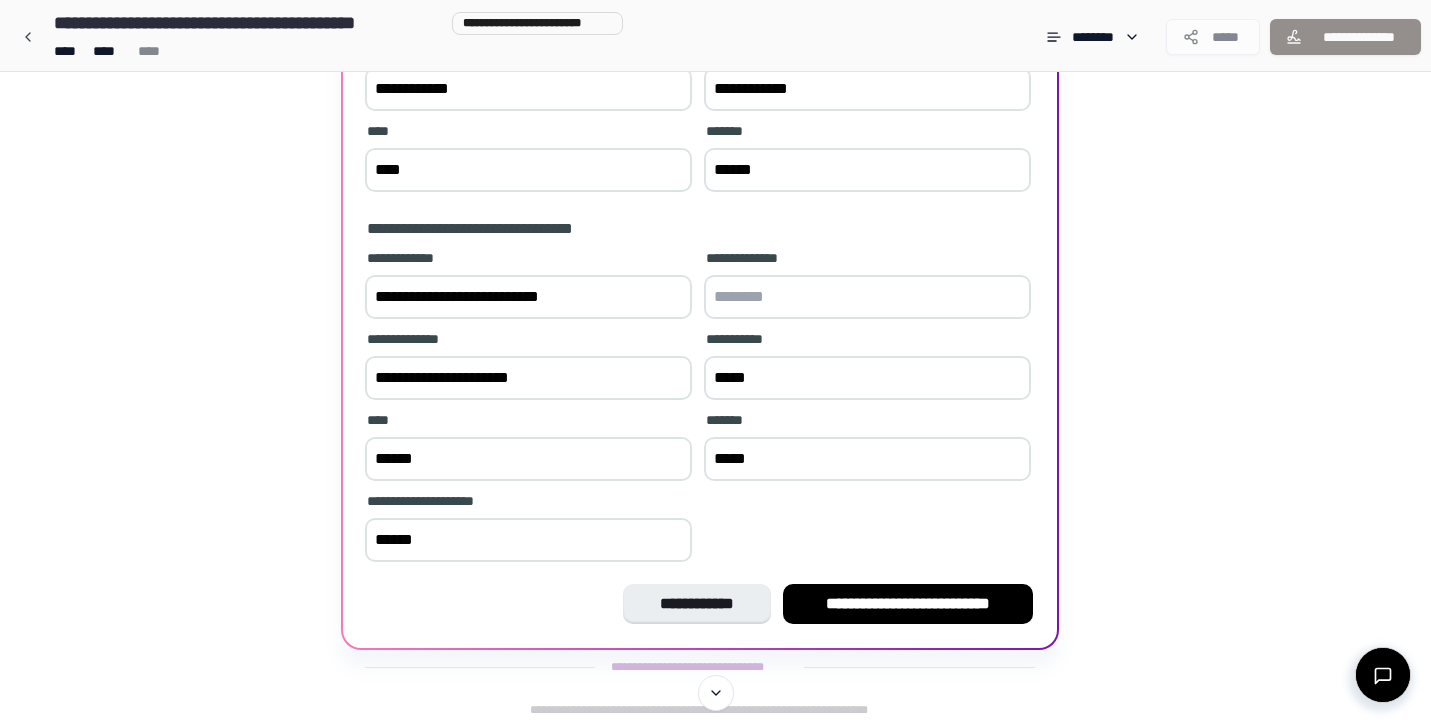 type on "**********" 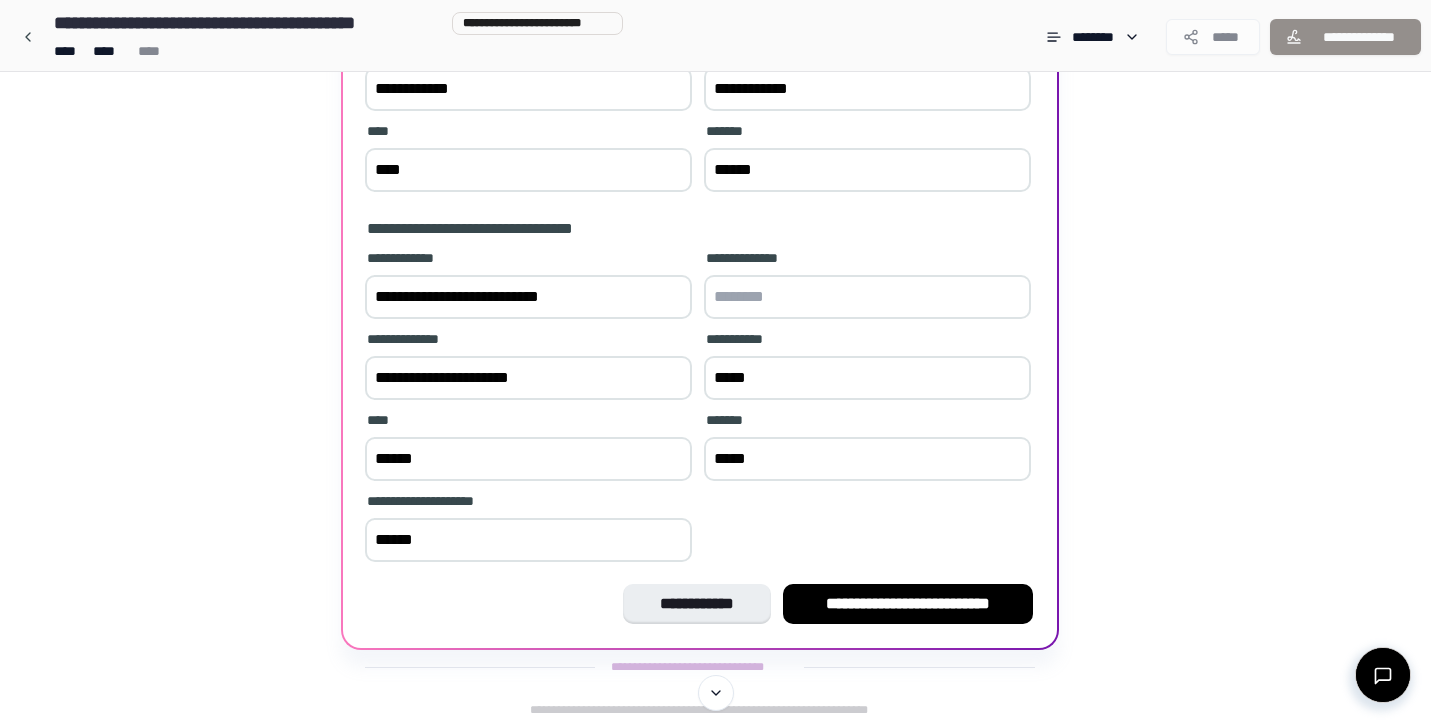 click on "[FIRST] [LAST]
[ADDRESS]
[CITY], [STATE] [POSTAL_CODE]
[COUNTRY]
[PHONE]
[EMAIL]" at bounding box center [700, 408] 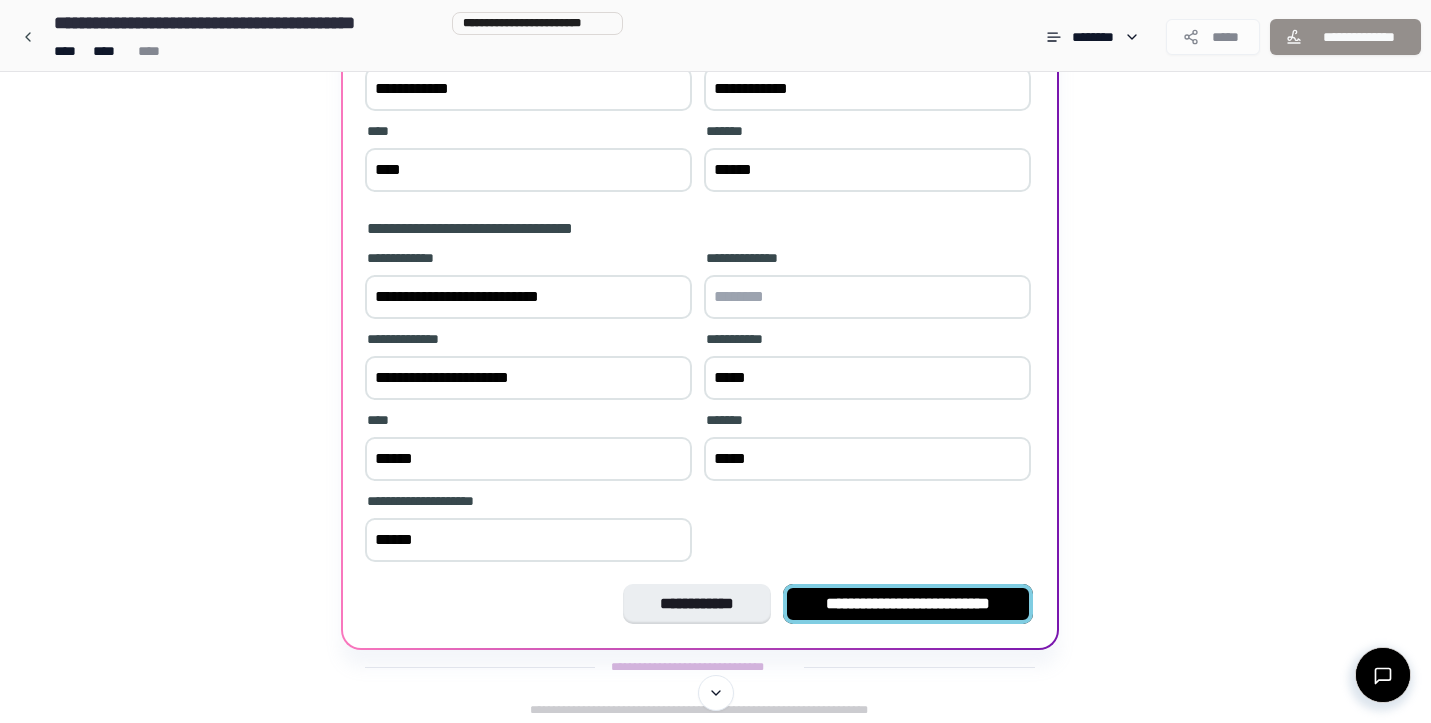click on "**********" at bounding box center (908, 604) 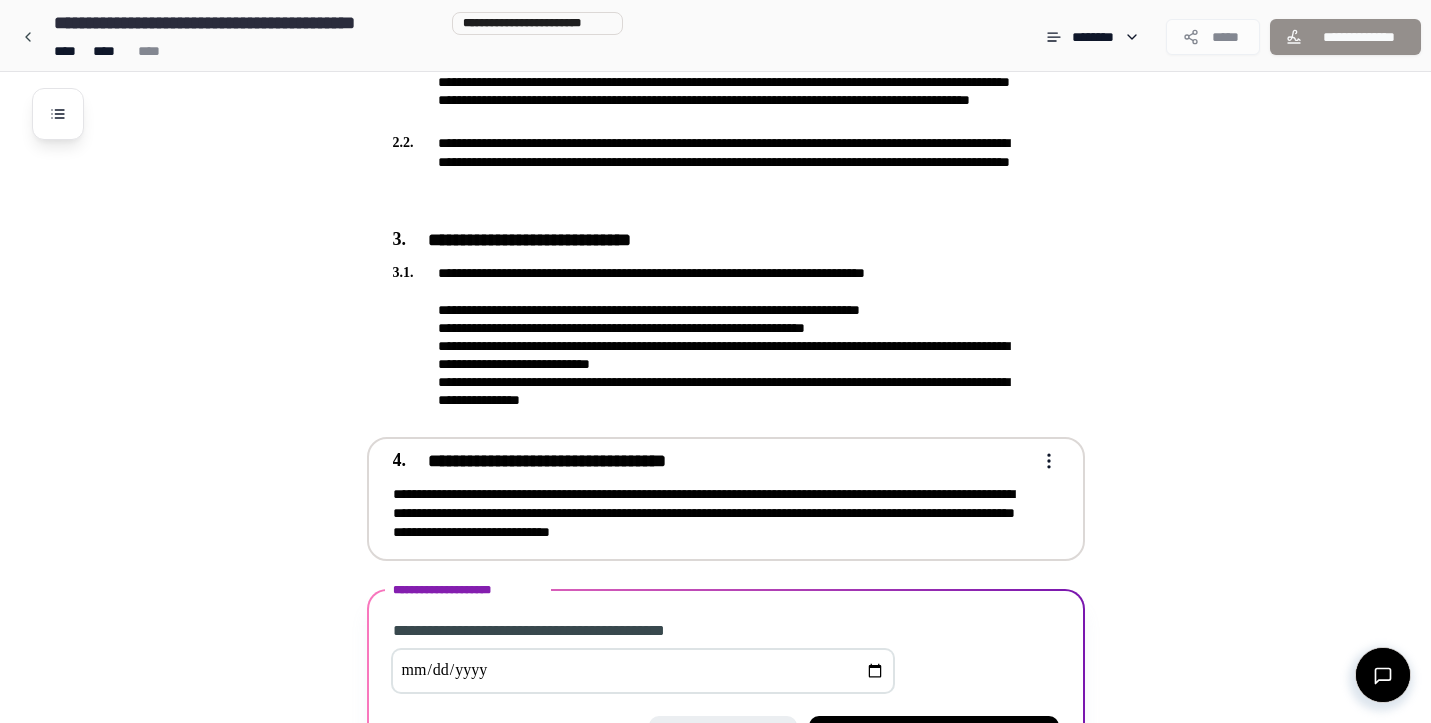 scroll, scrollTop: 782, scrollLeft: 0, axis: vertical 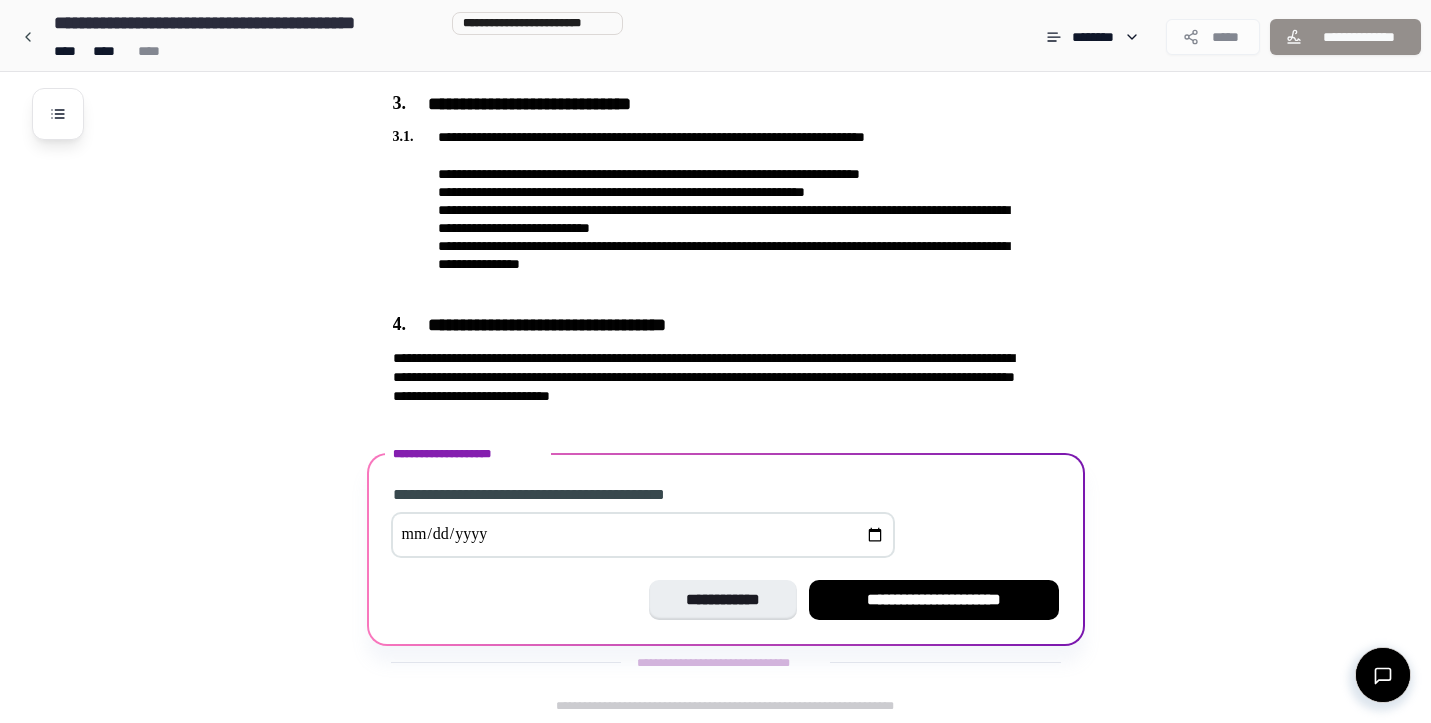 click at bounding box center (643, 535) 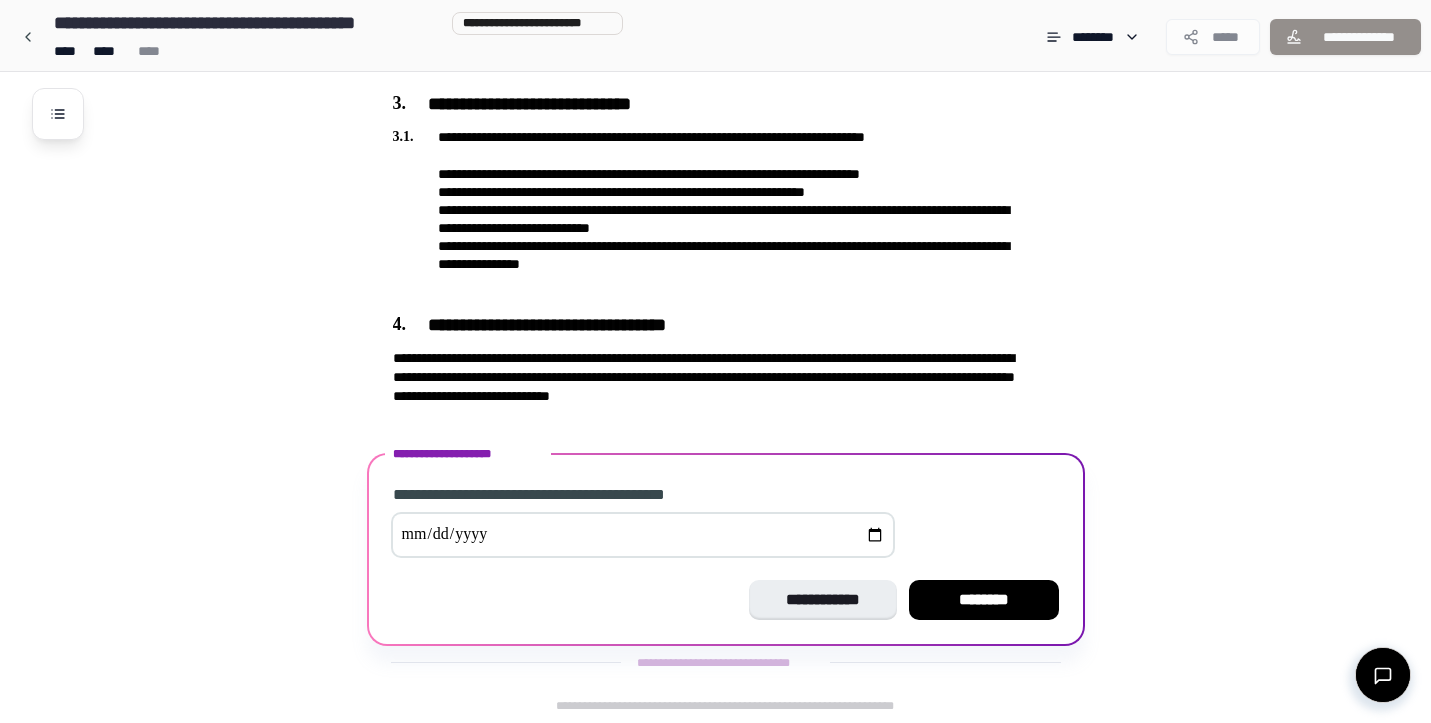type on "**********" 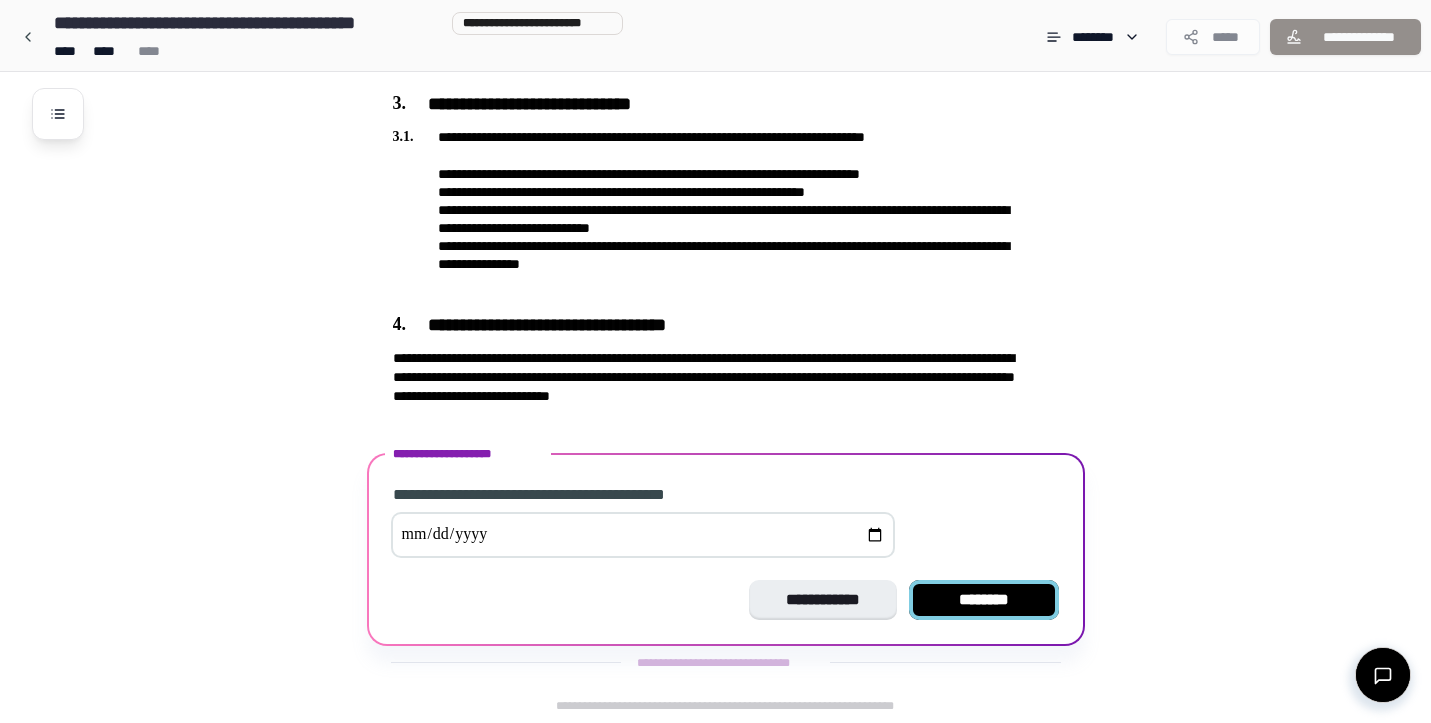 click on "********" at bounding box center (984, 600) 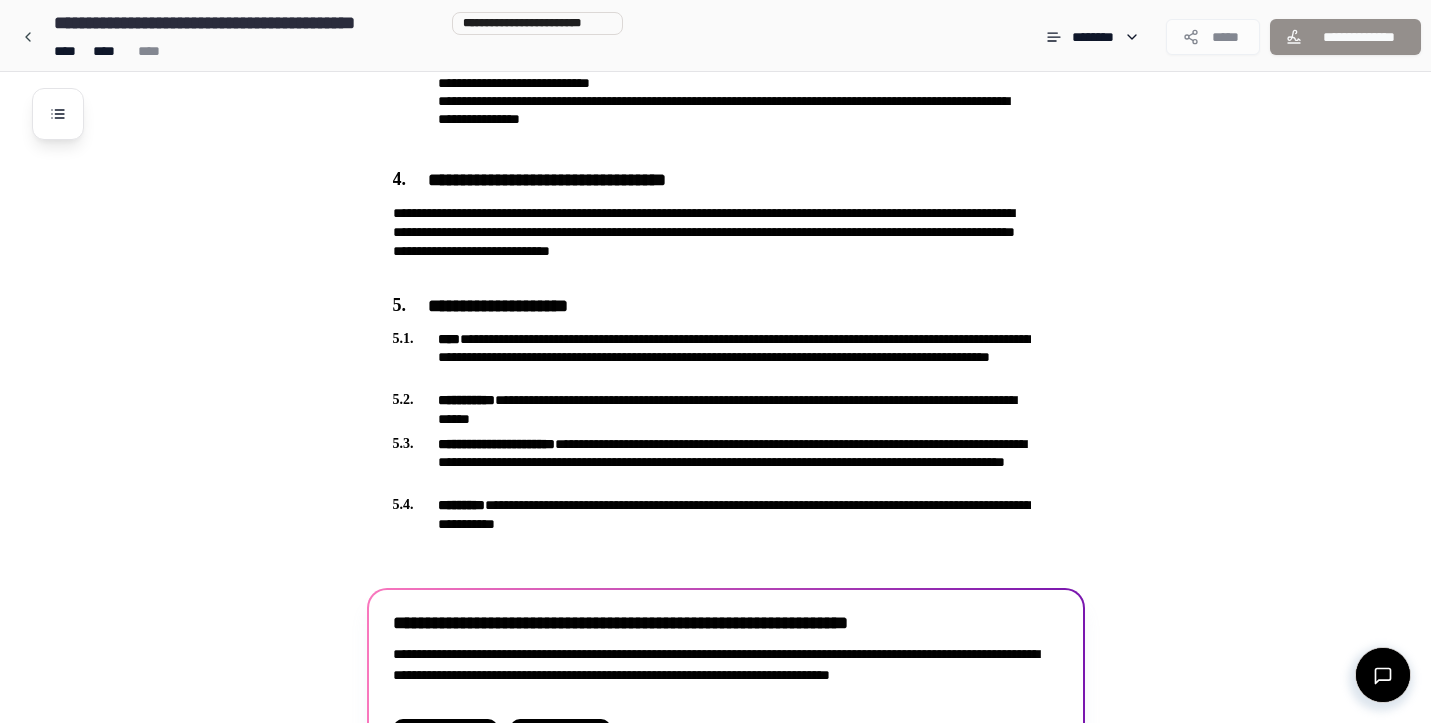 scroll, scrollTop: 1066, scrollLeft: 0, axis: vertical 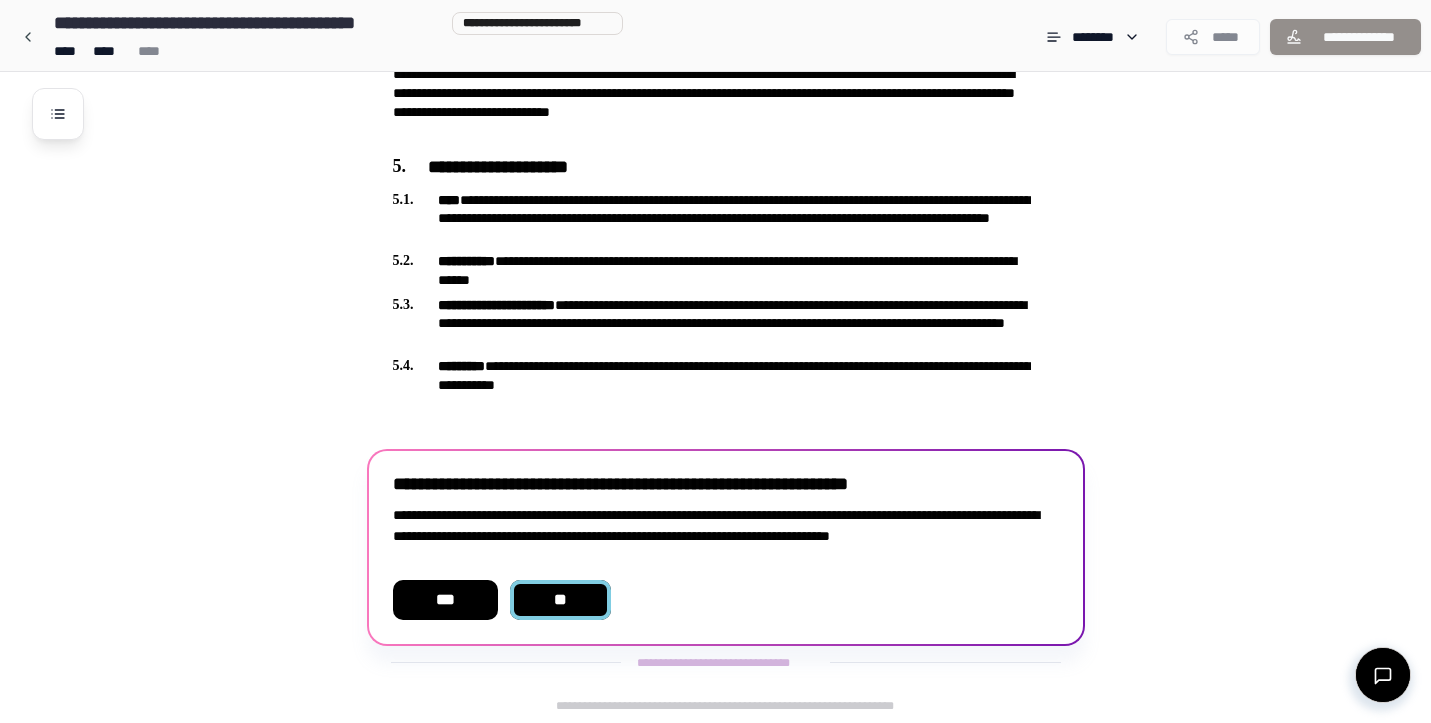 click on "**" at bounding box center (561, 600) 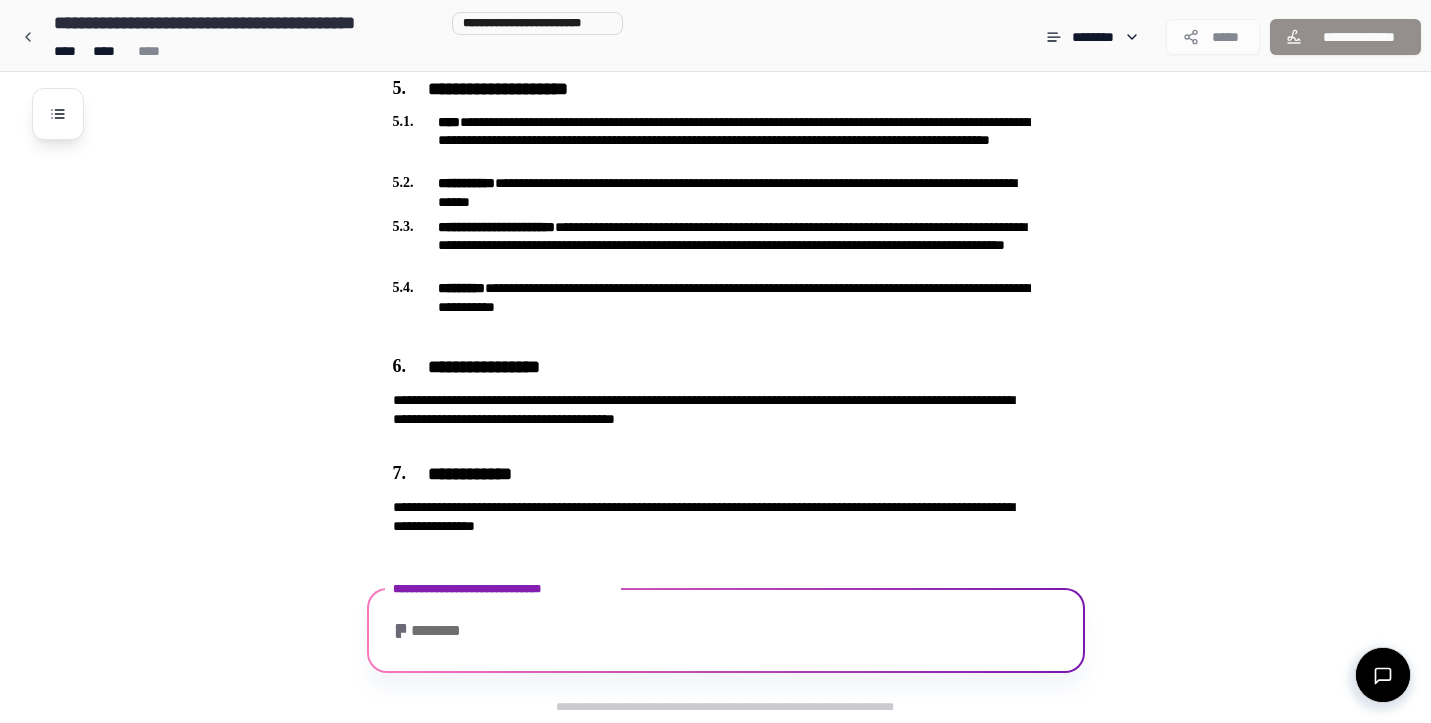 scroll, scrollTop: 1307, scrollLeft: 0, axis: vertical 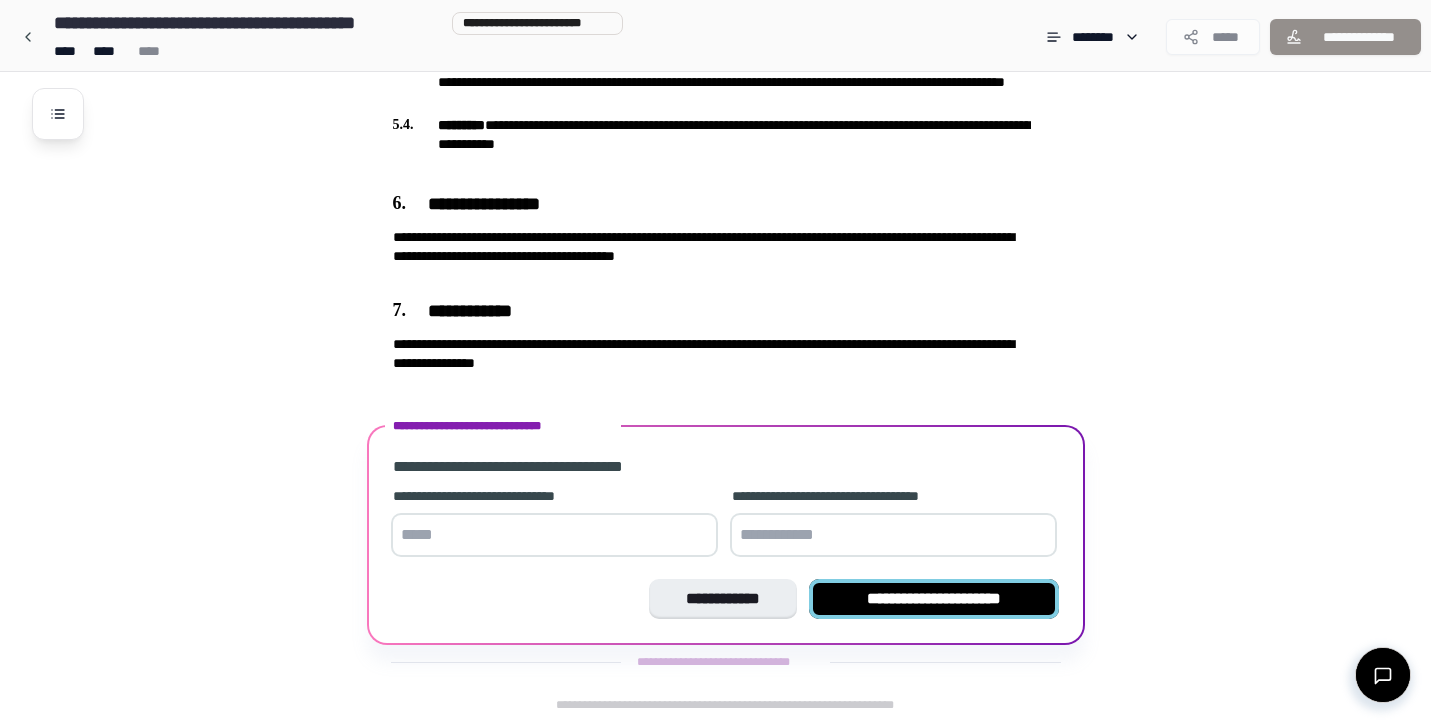 click on "**********" at bounding box center [934, 599] 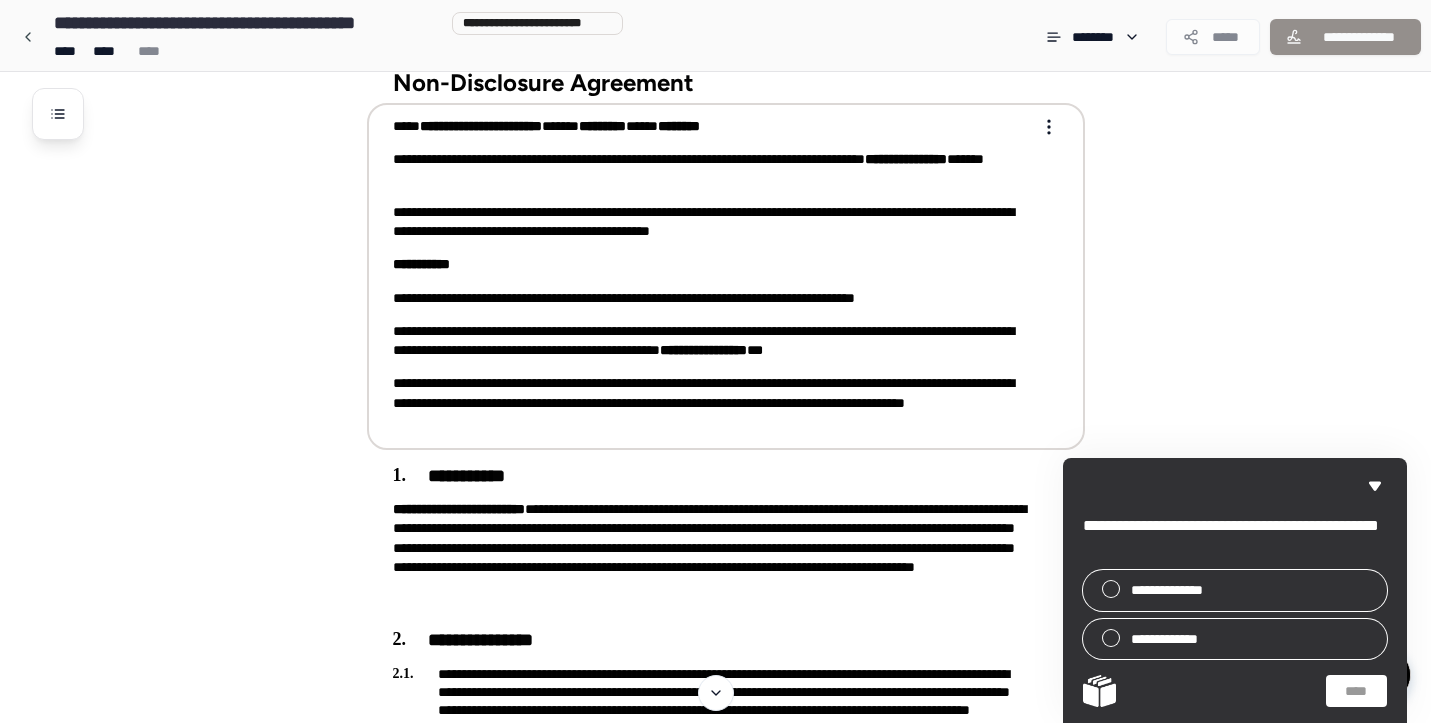 scroll, scrollTop: 0, scrollLeft: 0, axis: both 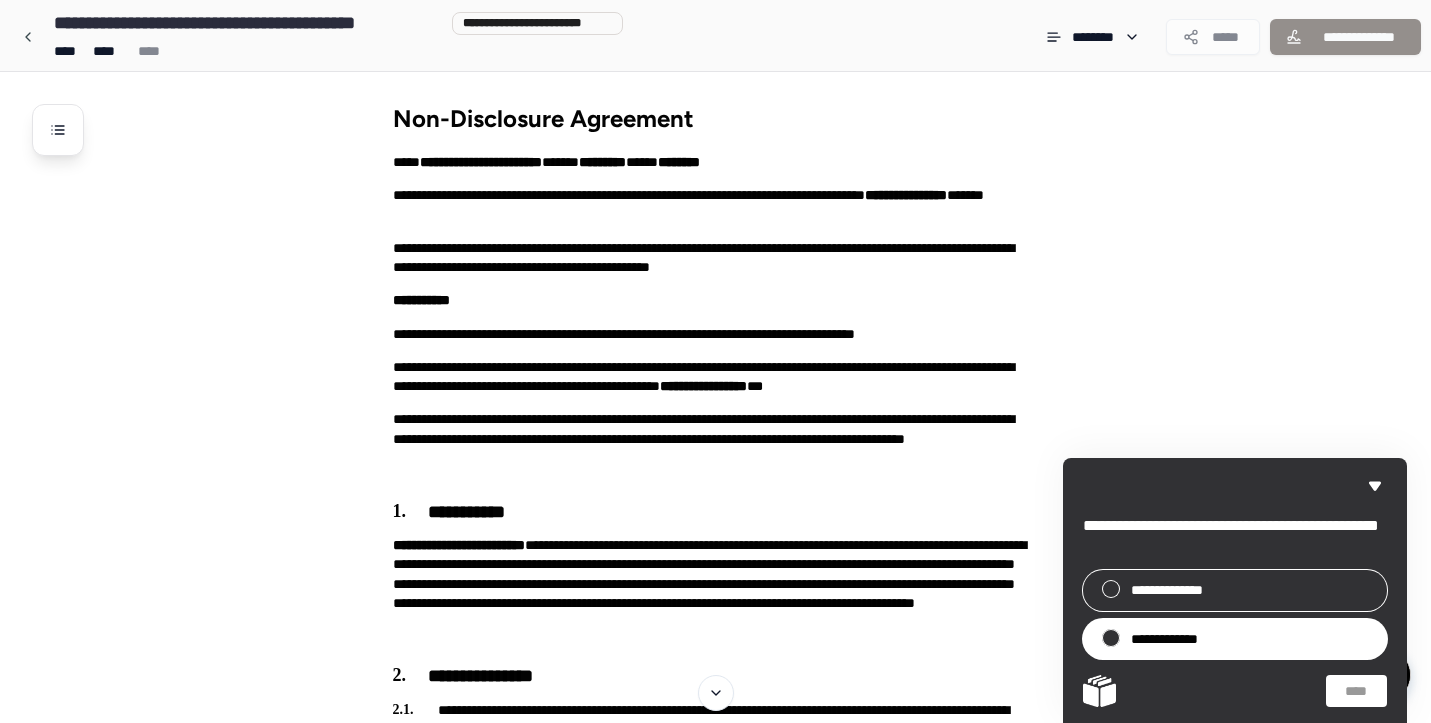 click on "**********" at bounding box center (1235, 639) 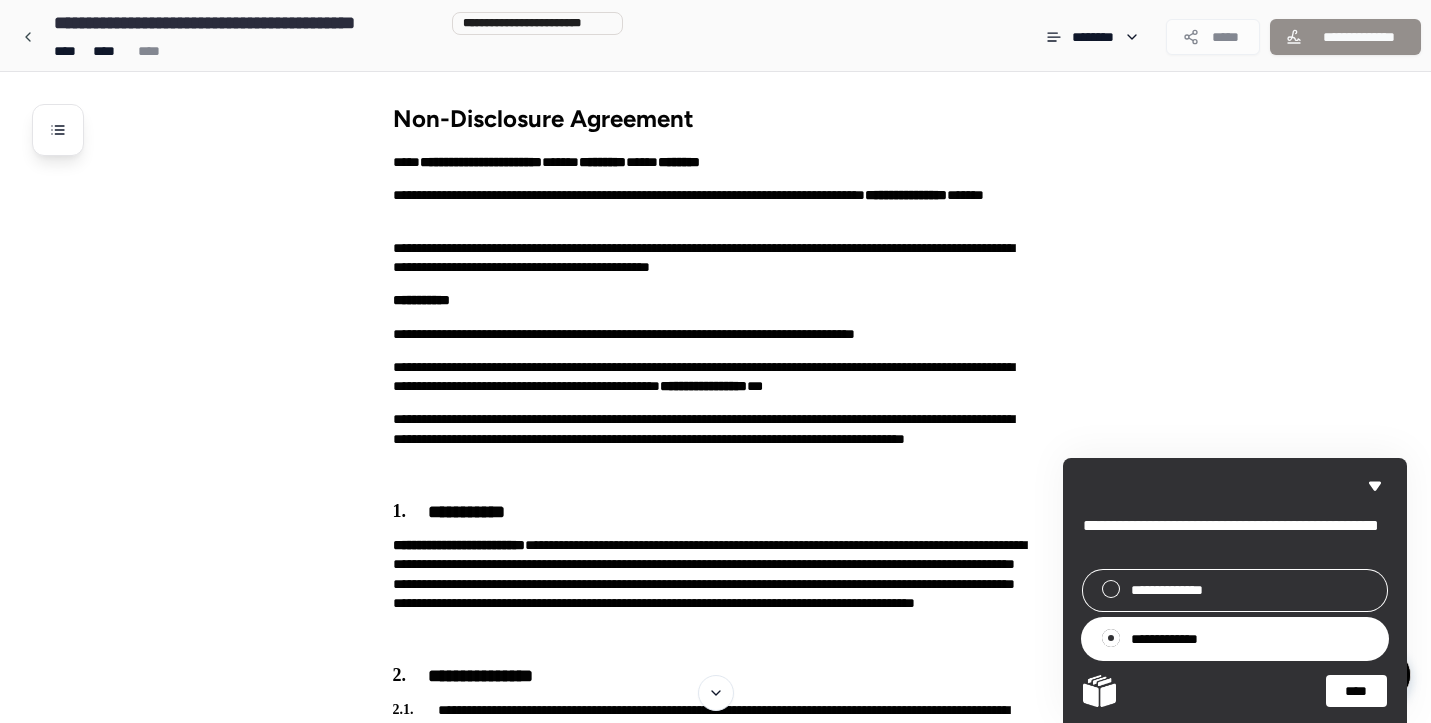 click on "****" at bounding box center [1356, 691] 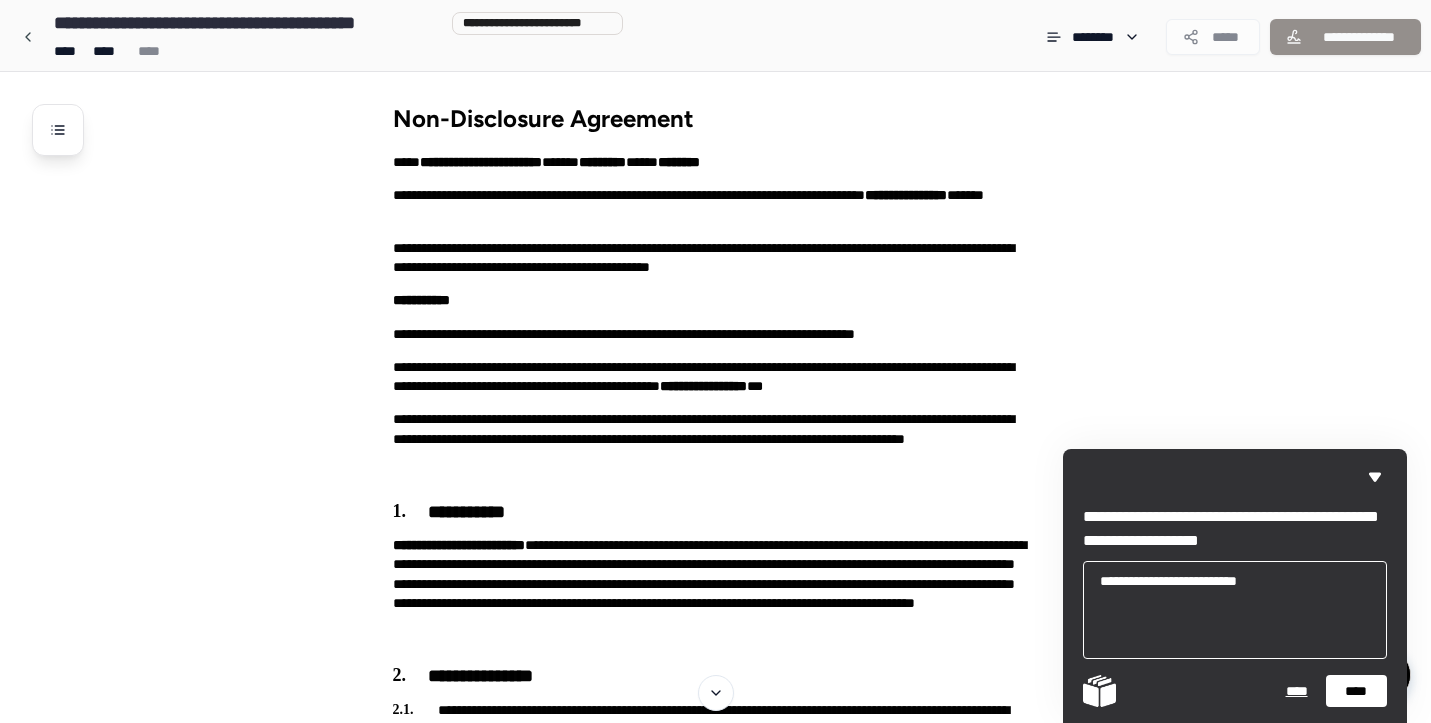type on "**********" 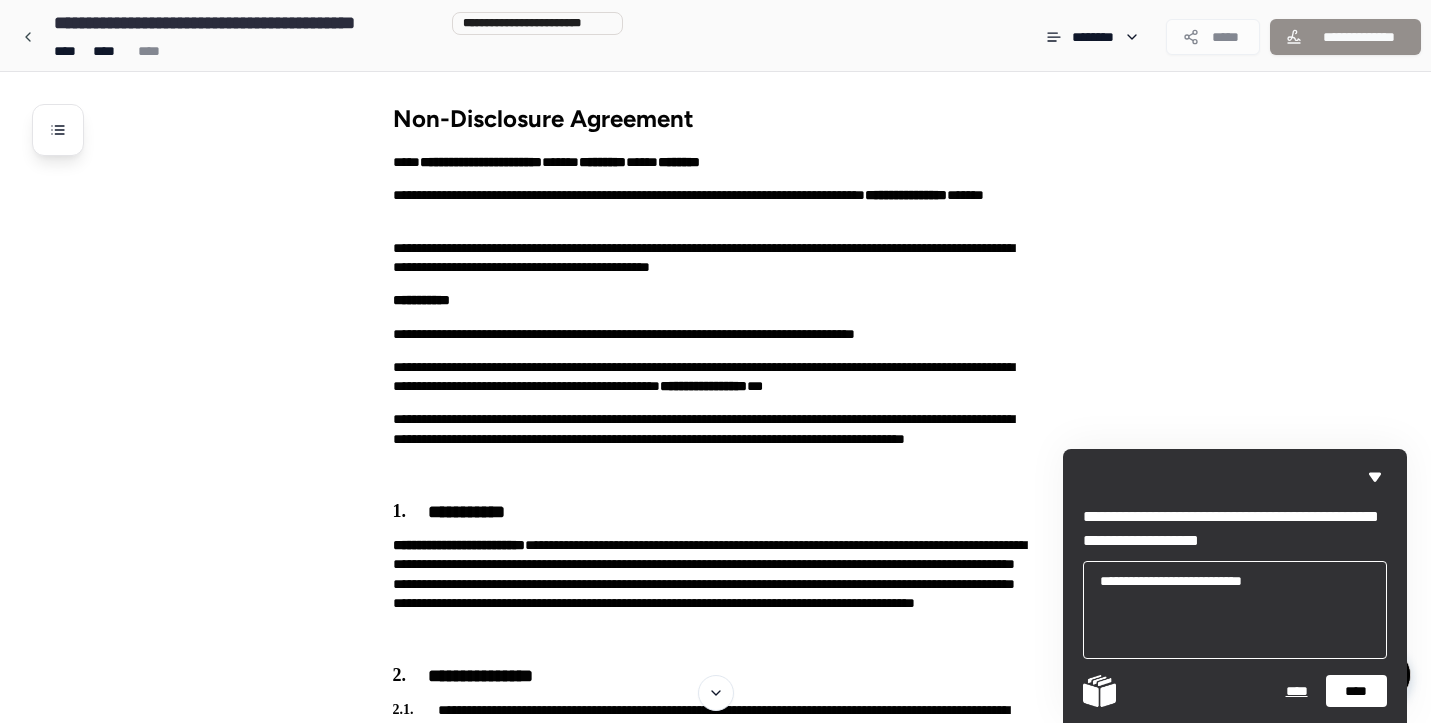 click on "****" at bounding box center [1356, 691] 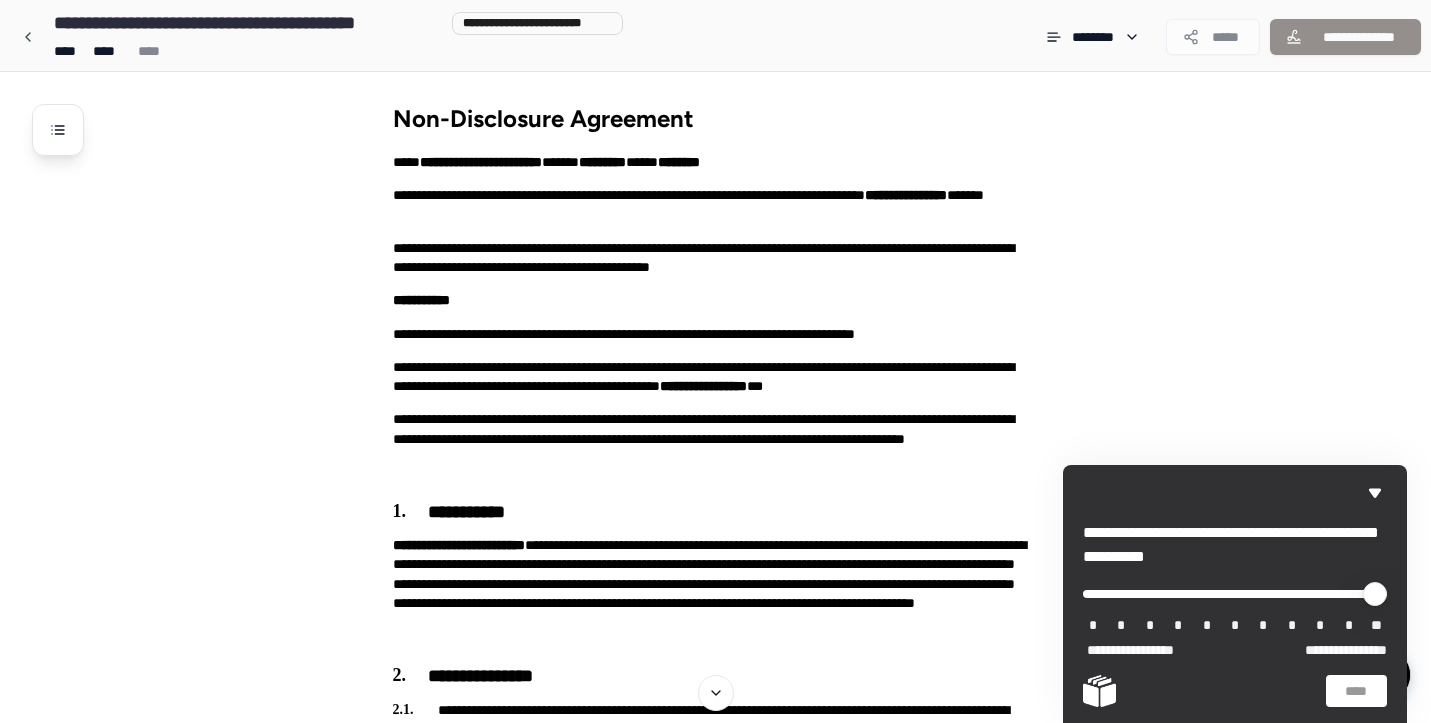 click on "**" at bounding box center (1377, 626) 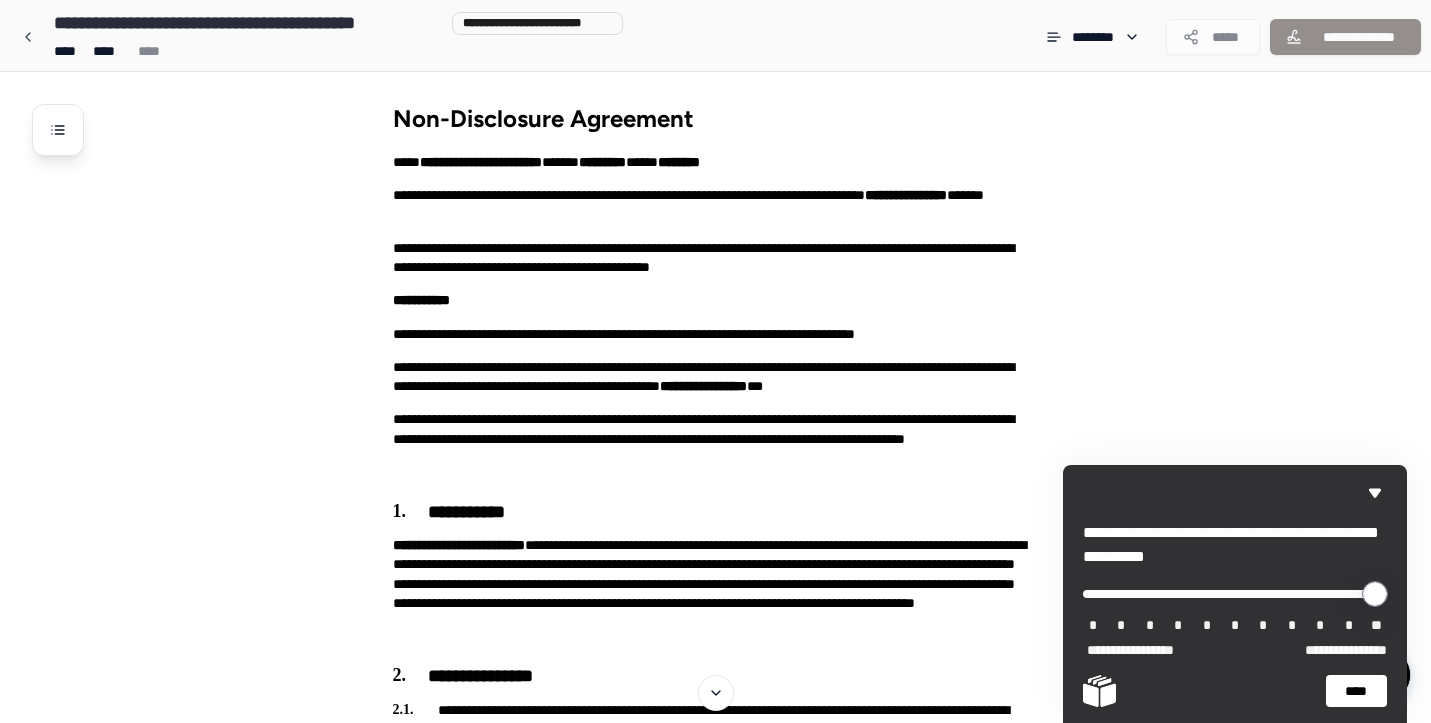 drag, startPoint x: 1106, startPoint y: 589, endPoint x: 1439, endPoint y: 589, distance: 333 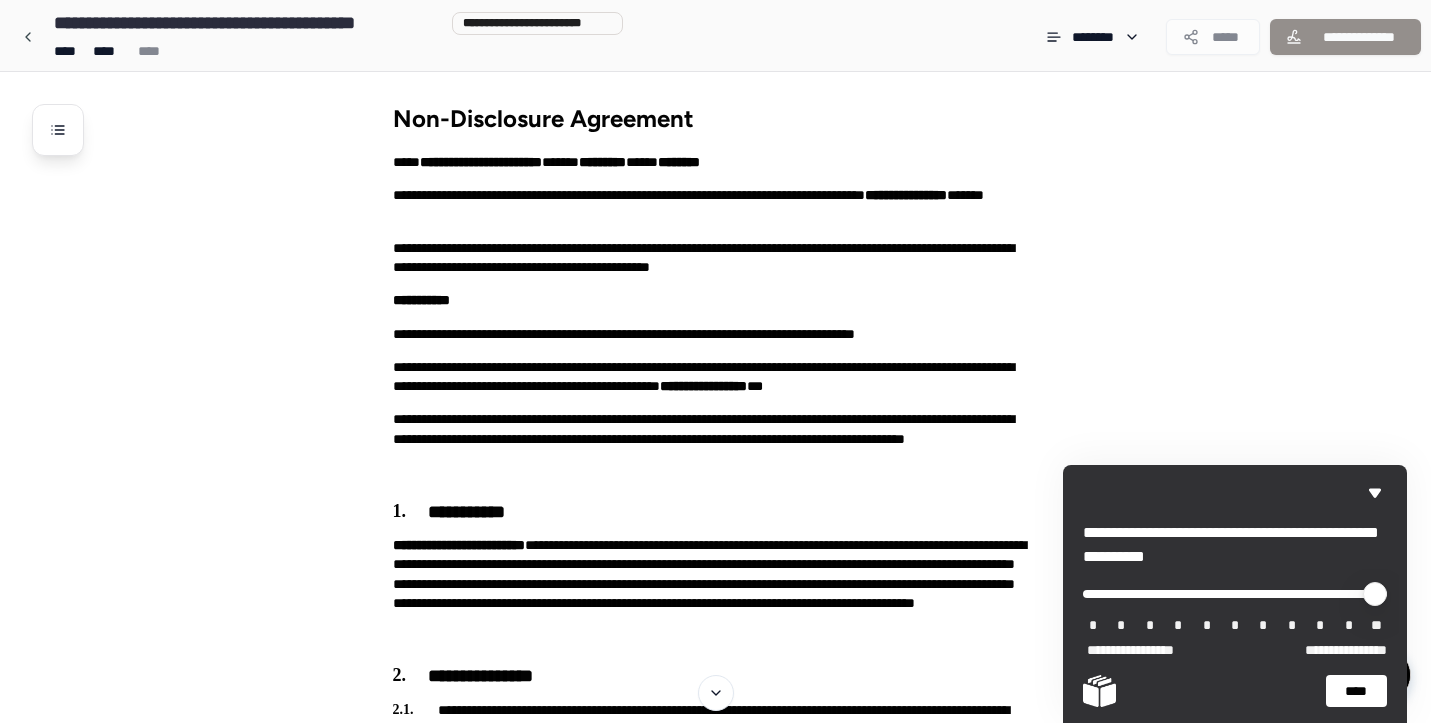 click on "****" at bounding box center [1356, 691] 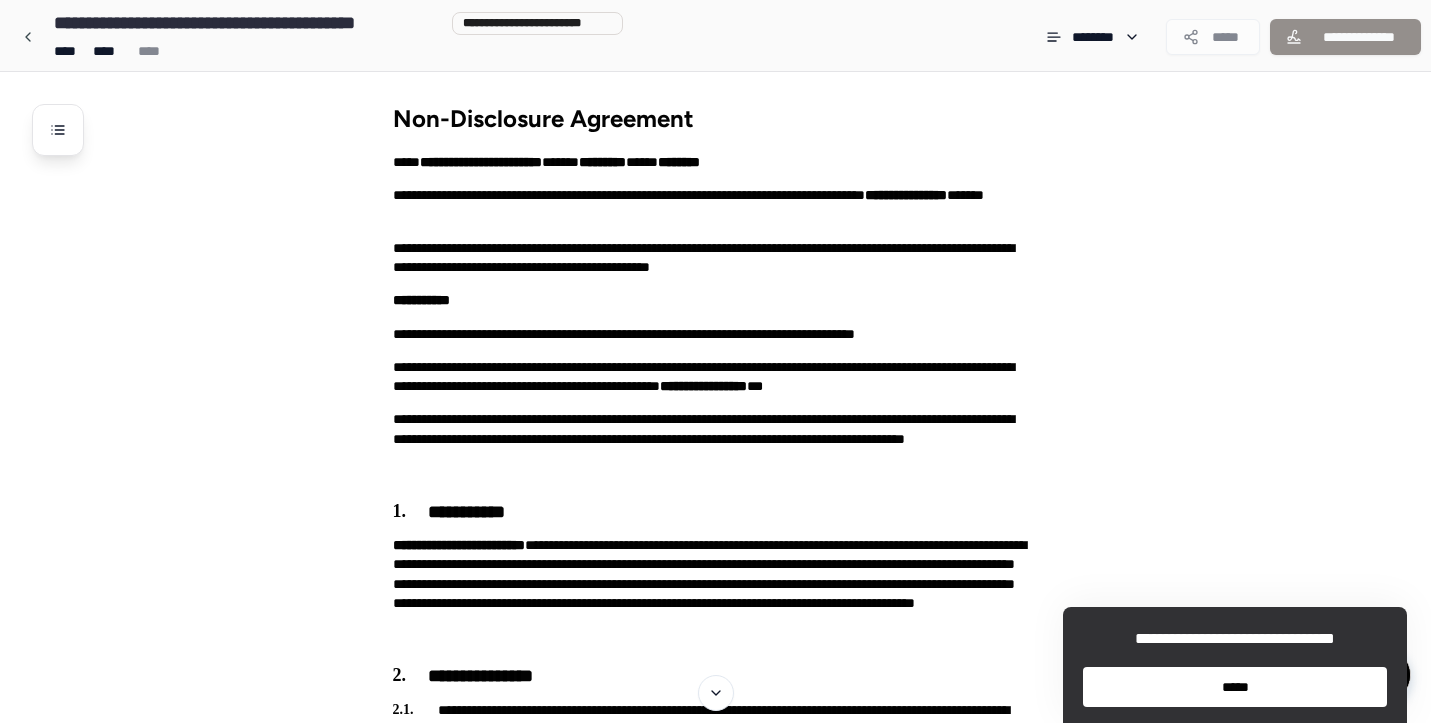 click on "*****" at bounding box center (1235, 687) 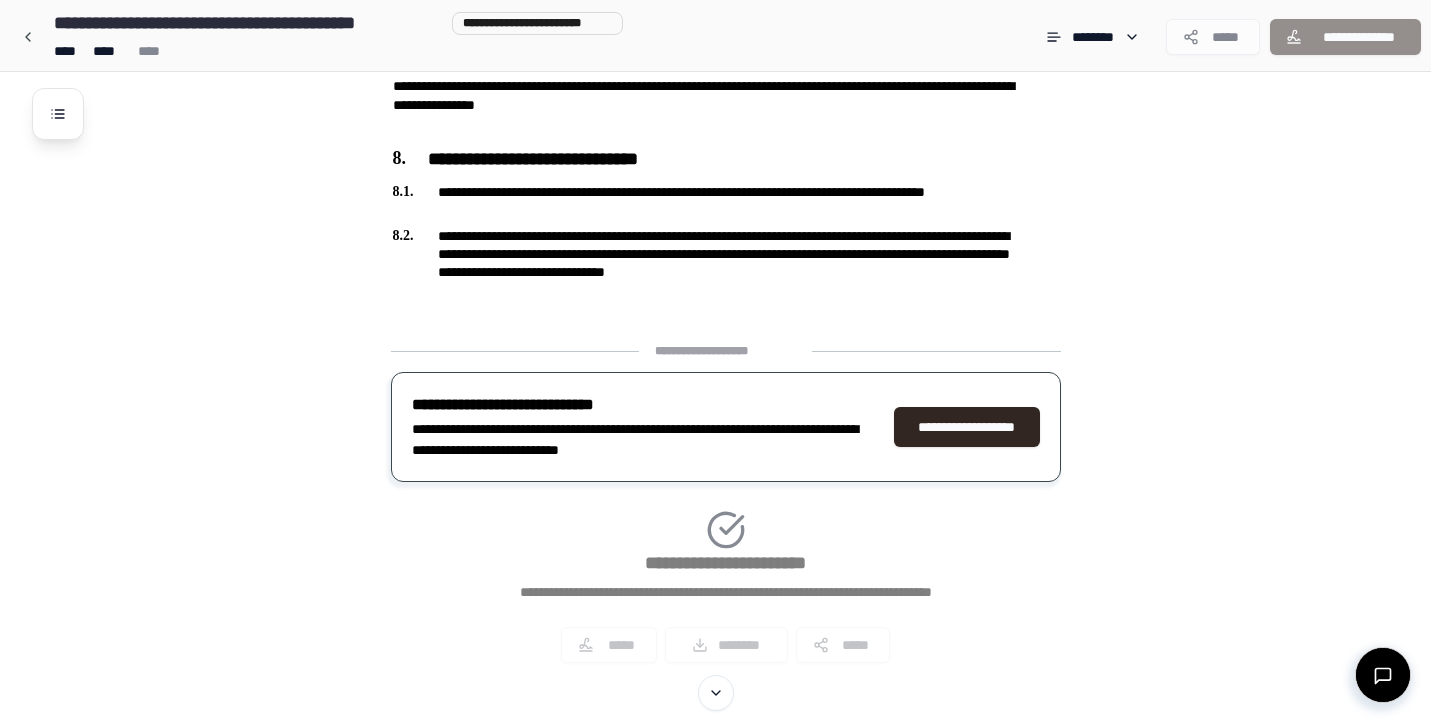 scroll, scrollTop: 1588, scrollLeft: 0, axis: vertical 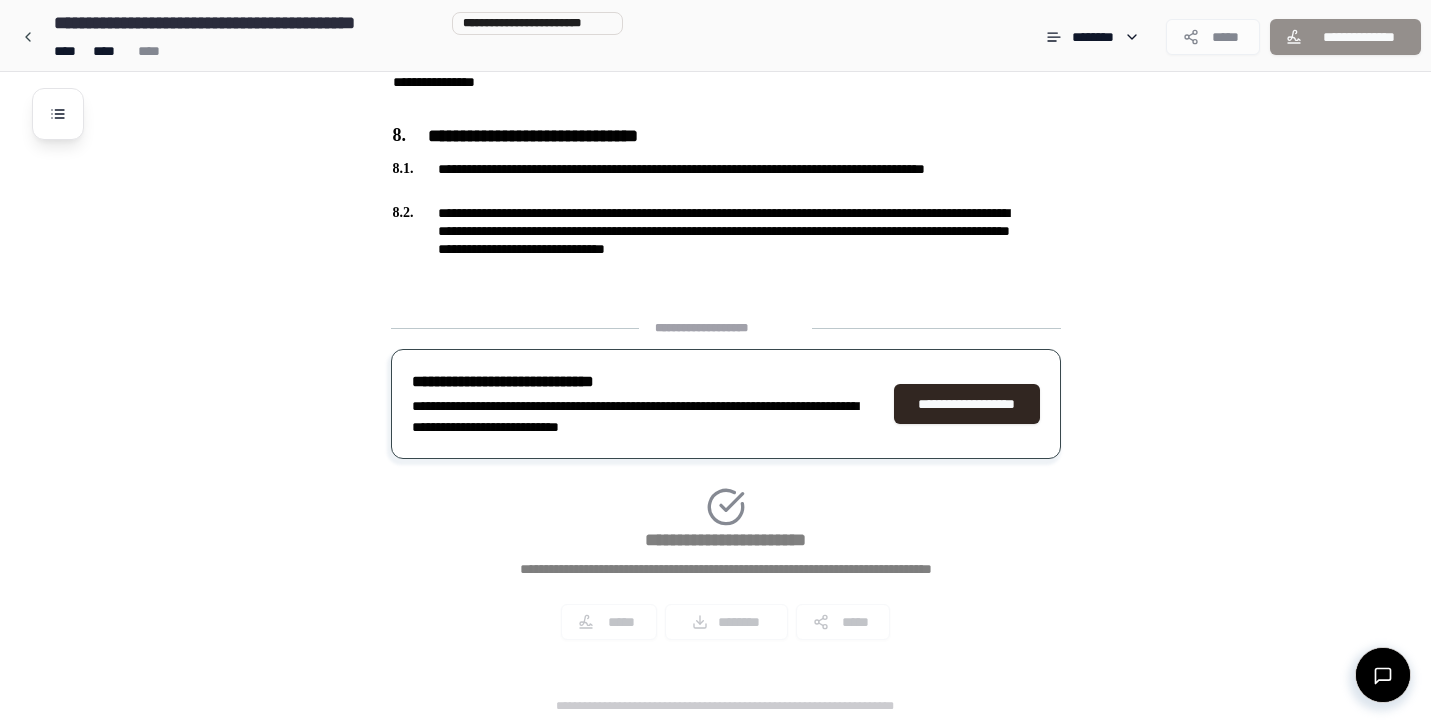 click on "**********" at bounding box center [726, 487] 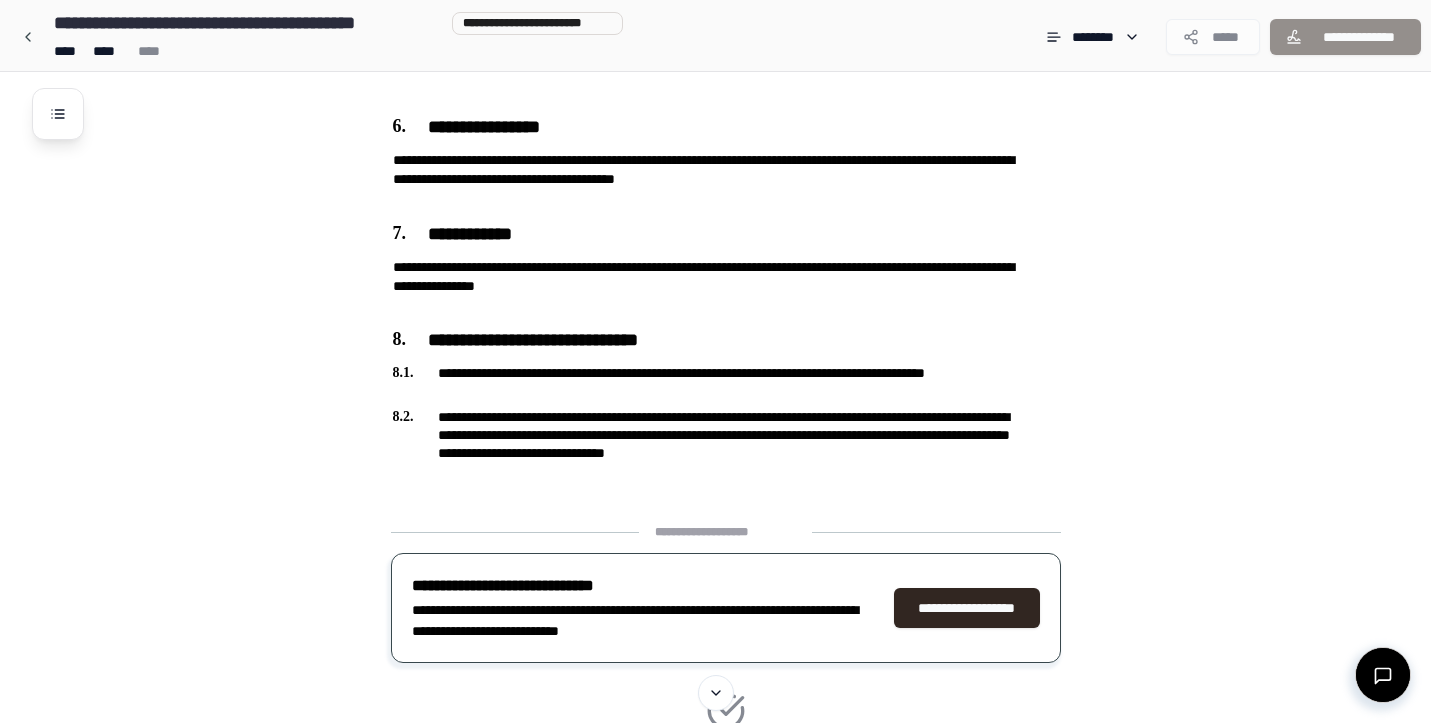 scroll, scrollTop: 1588, scrollLeft: 0, axis: vertical 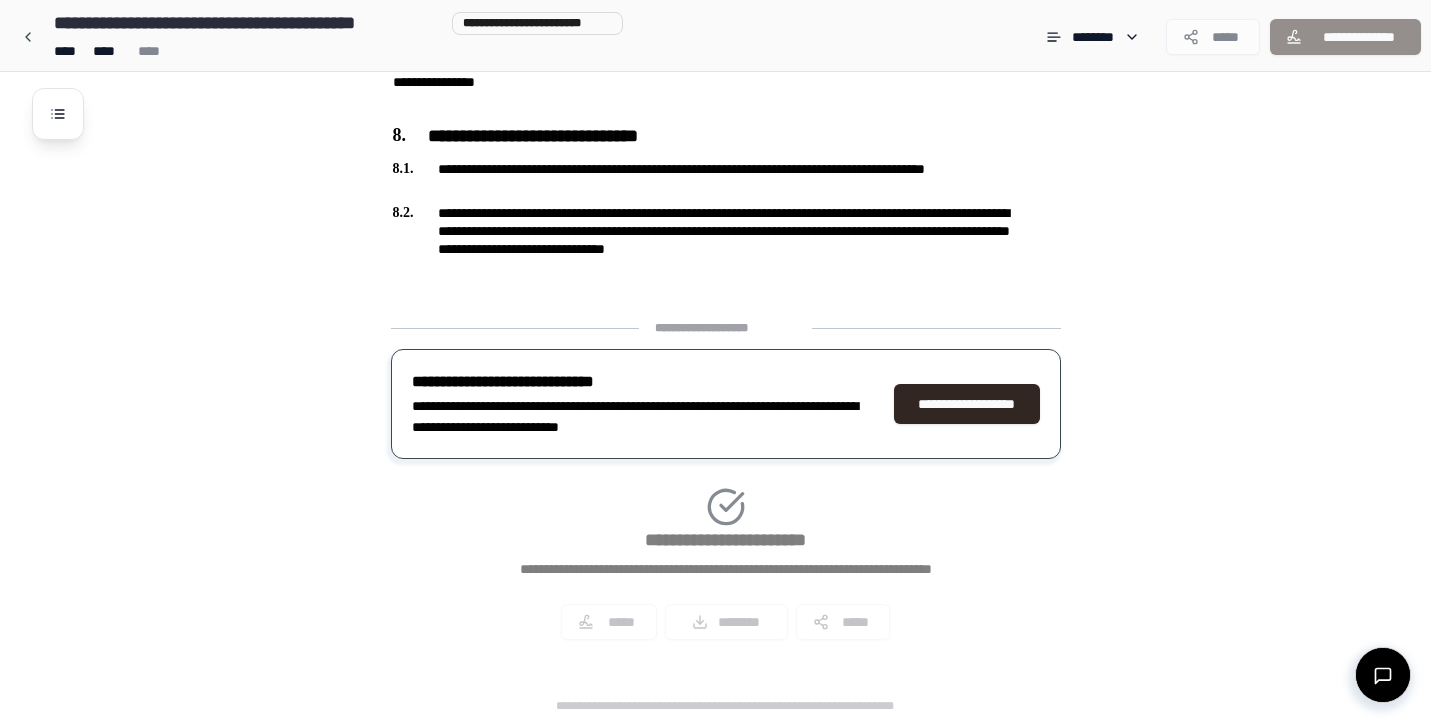 click on "**********" at bounding box center (726, 487) 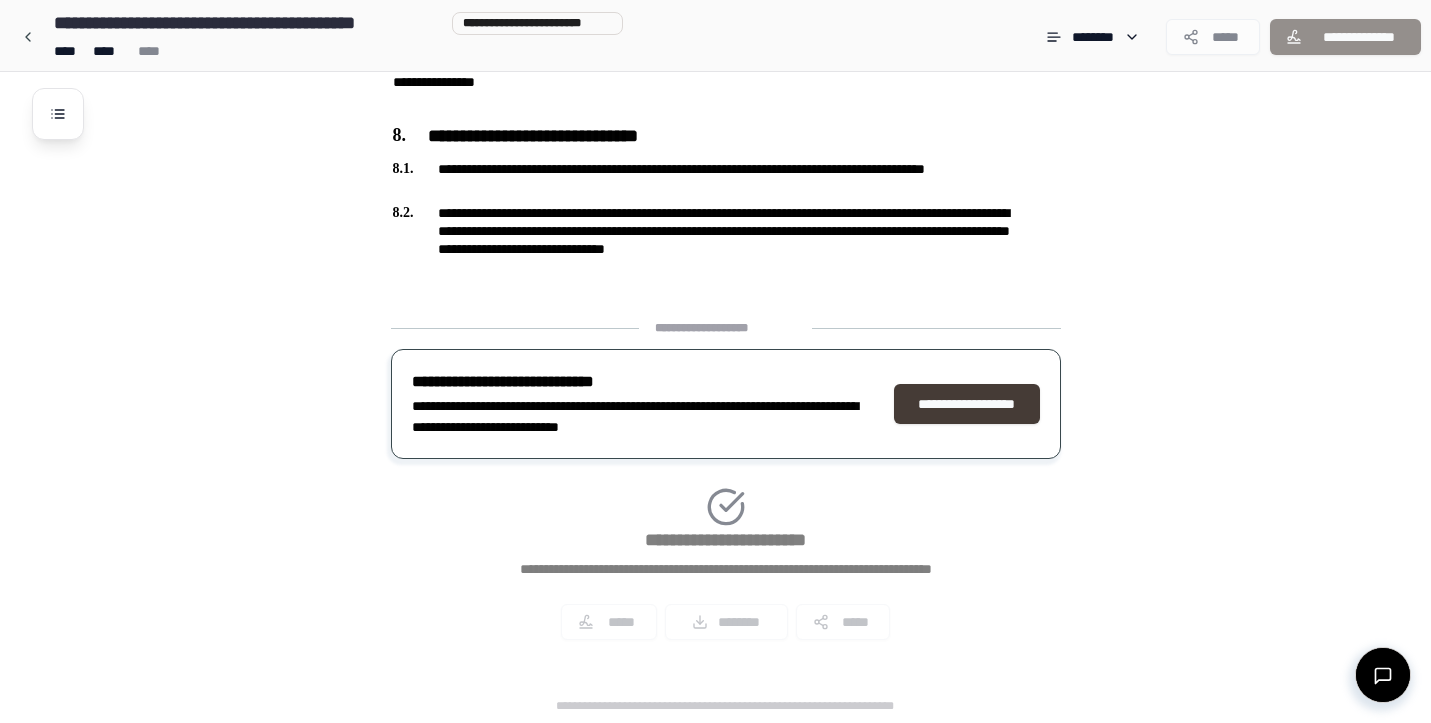 click on "**********" at bounding box center (967, 404) 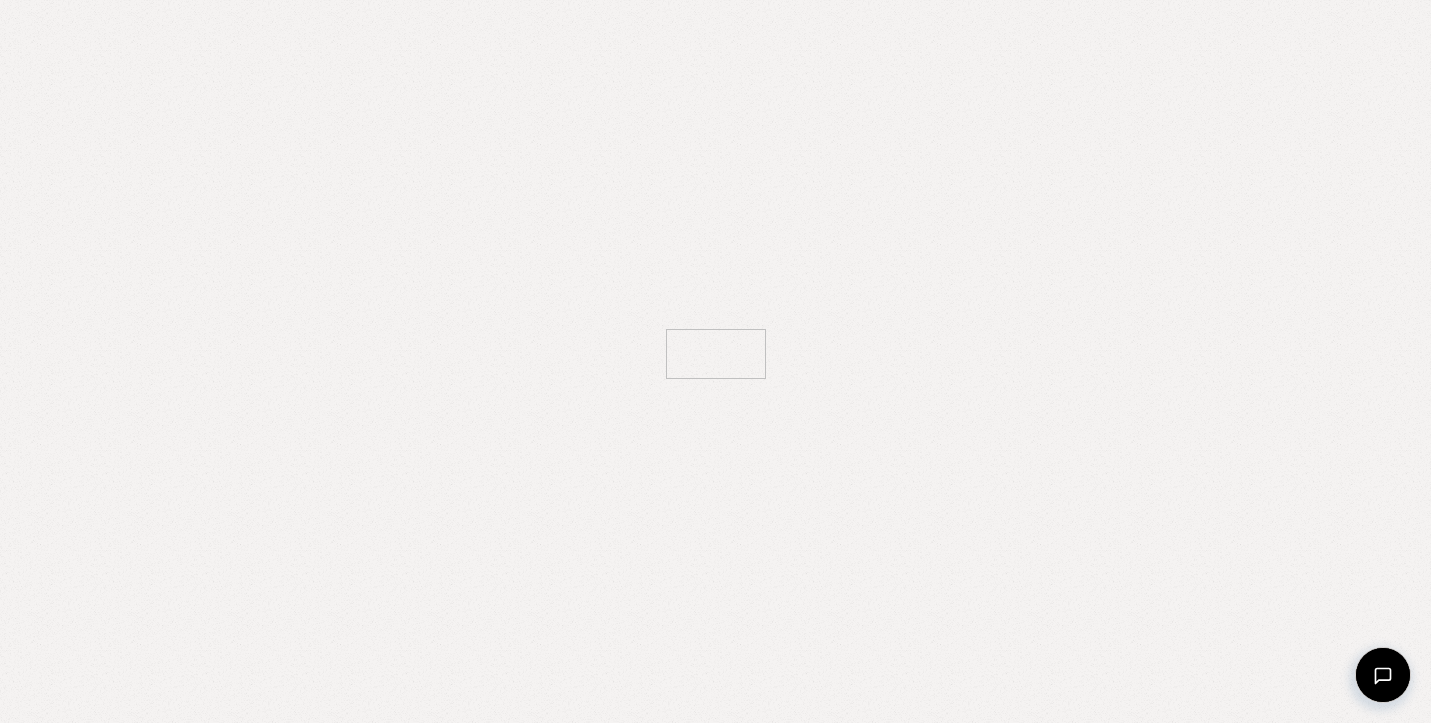 scroll, scrollTop: 0, scrollLeft: 0, axis: both 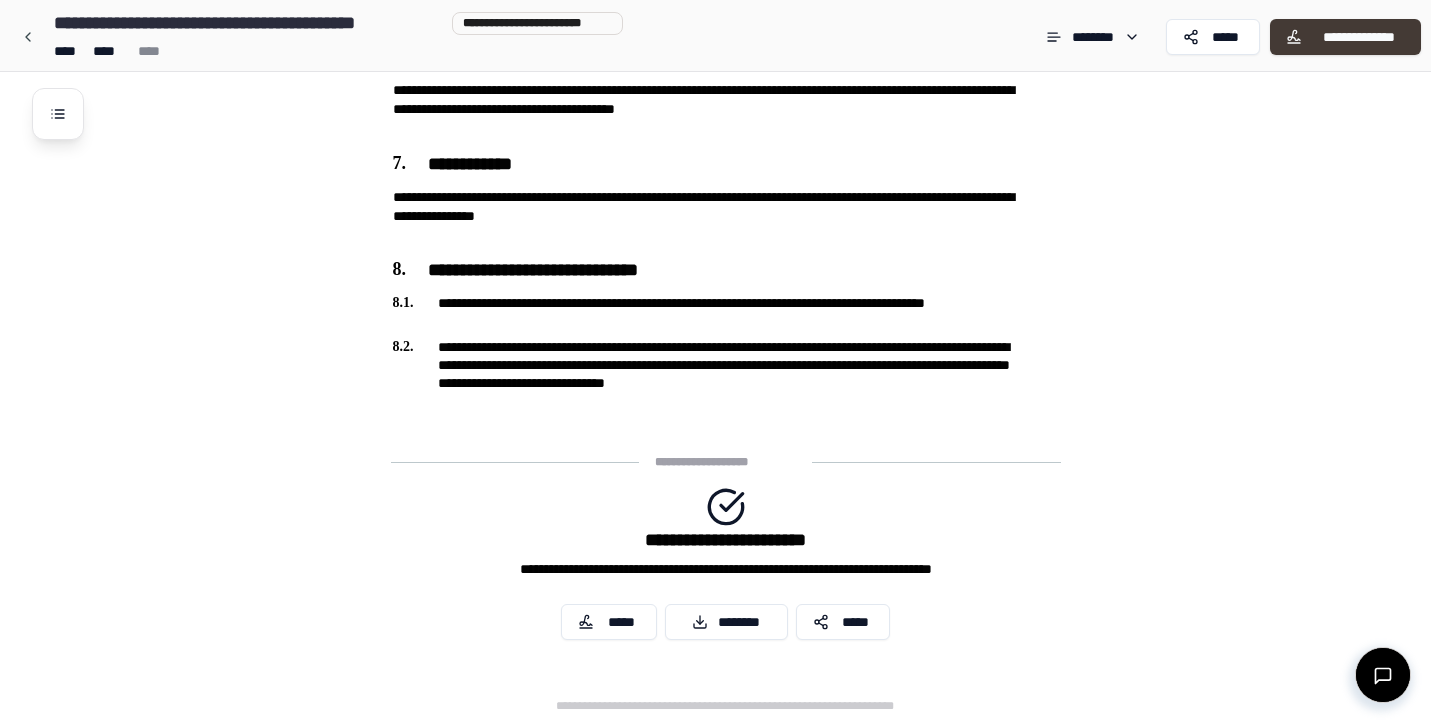 click on "**********" at bounding box center (1358, 37) 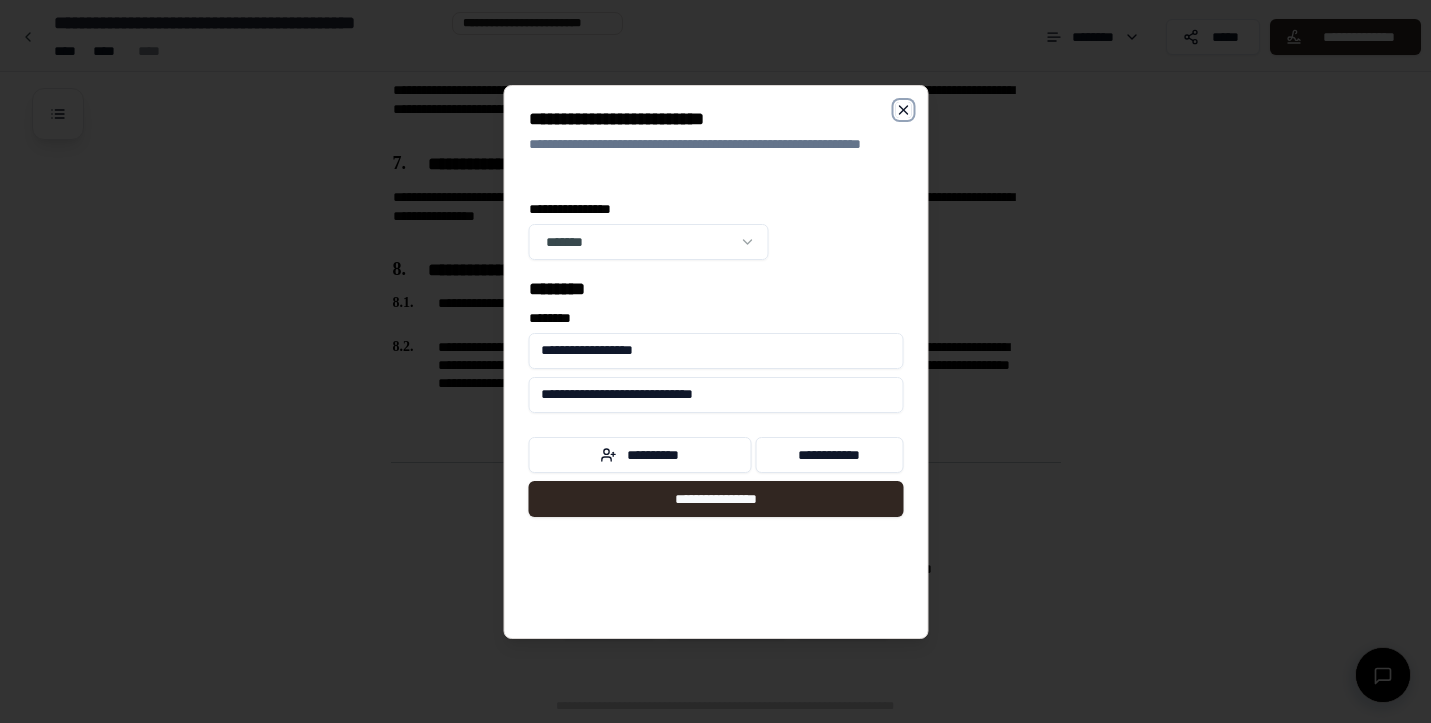 click 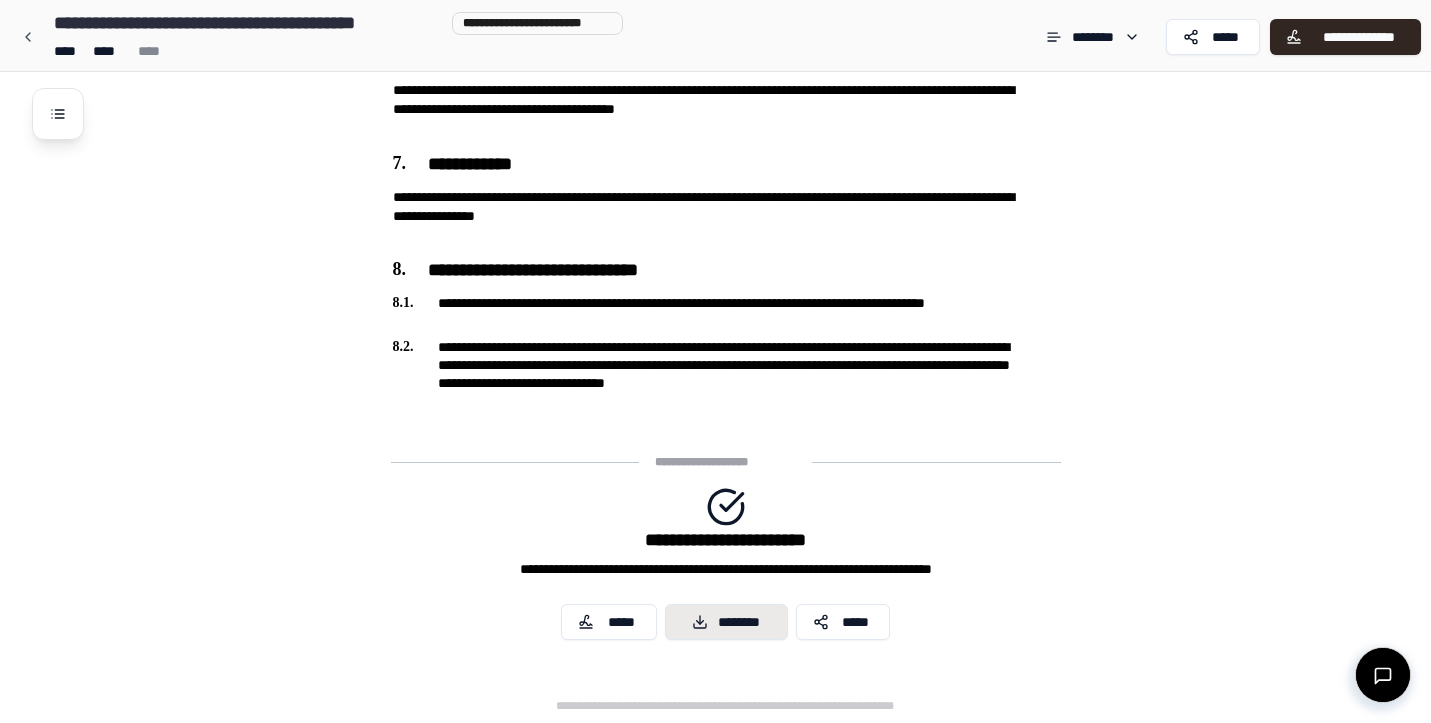 click on "********" at bounding box center (726, 622) 